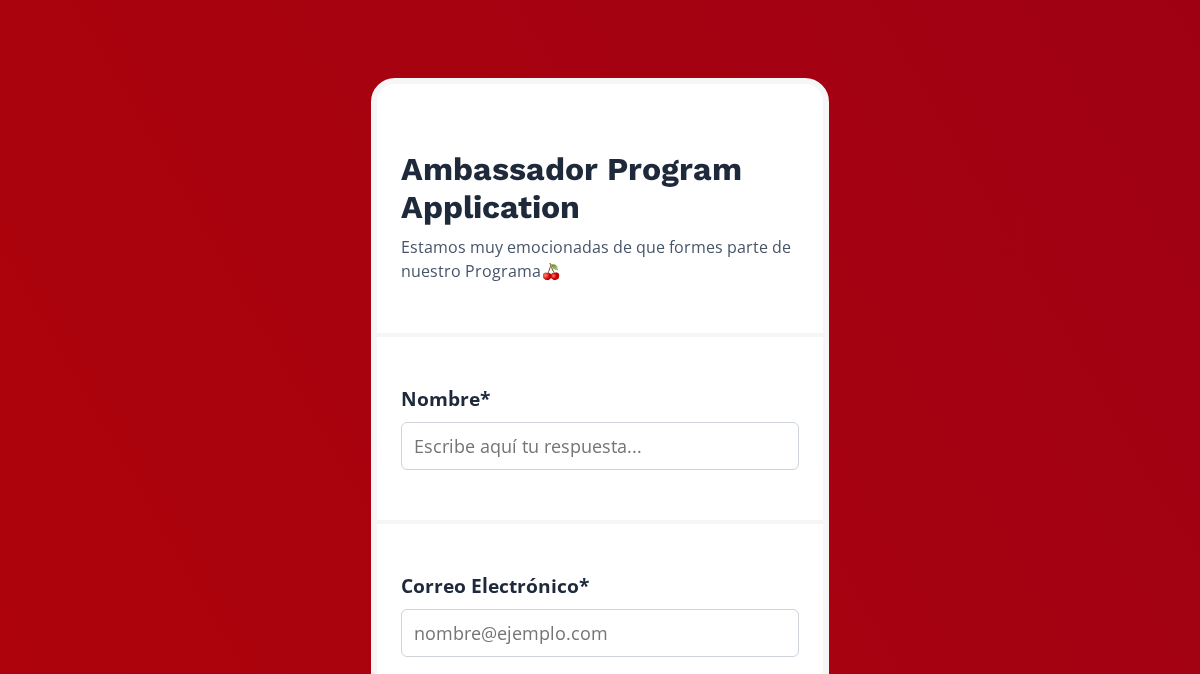 scroll, scrollTop: 261, scrollLeft: 0, axis: vertical 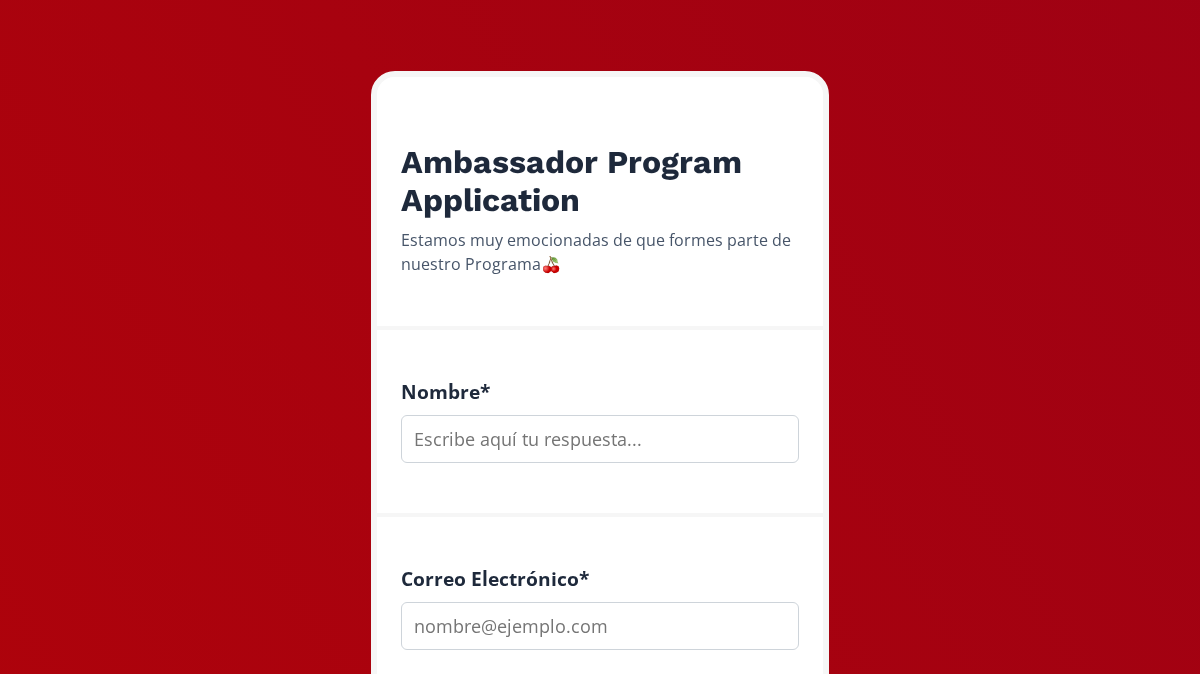 click at bounding box center [600, 439] 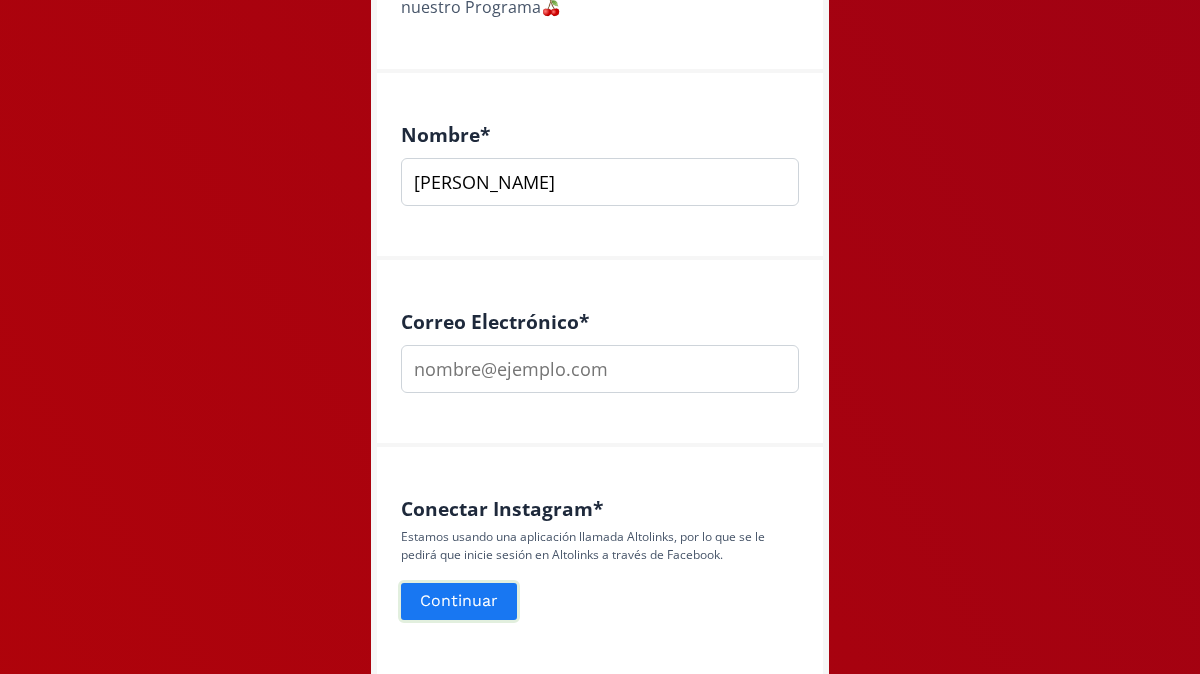 scroll, scrollTop: 522, scrollLeft: 0, axis: vertical 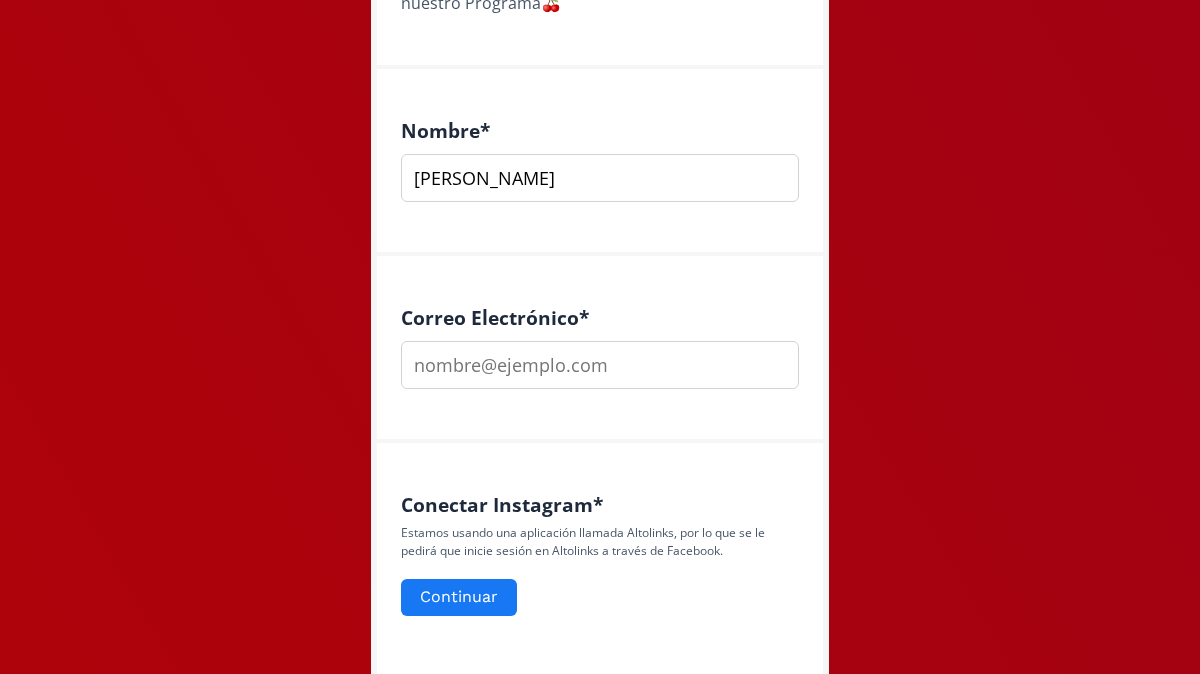 type on "[PERSON_NAME]" 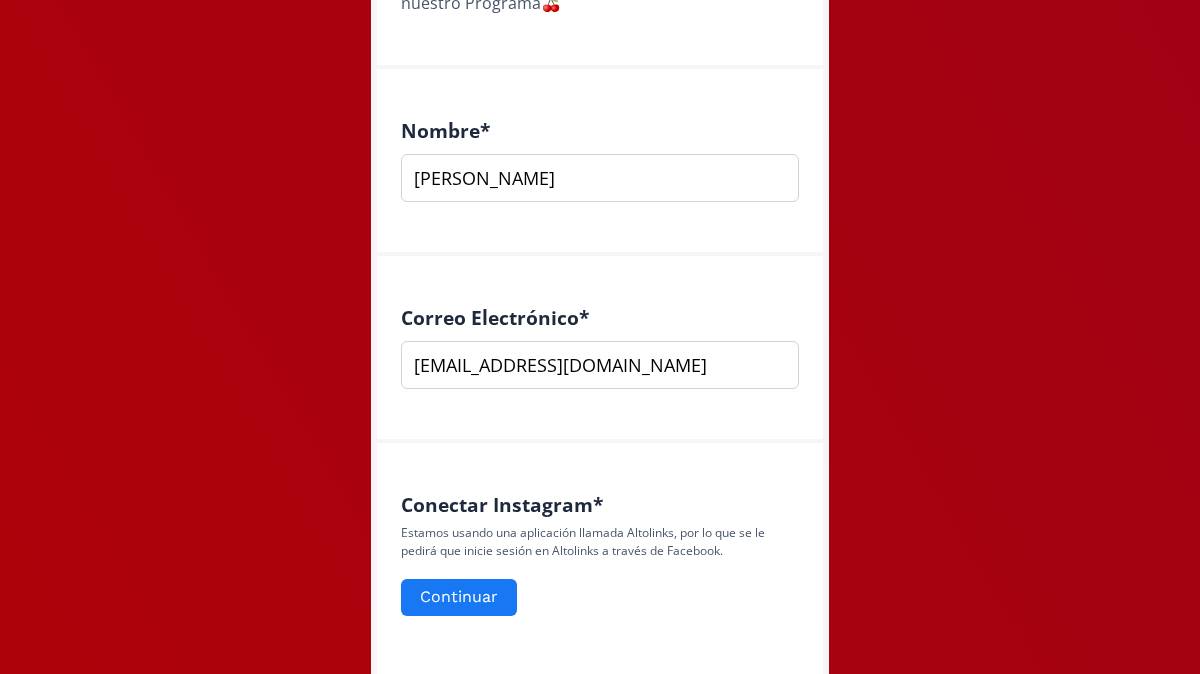 type on "[EMAIL_ADDRESS][DOMAIN_NAME]" 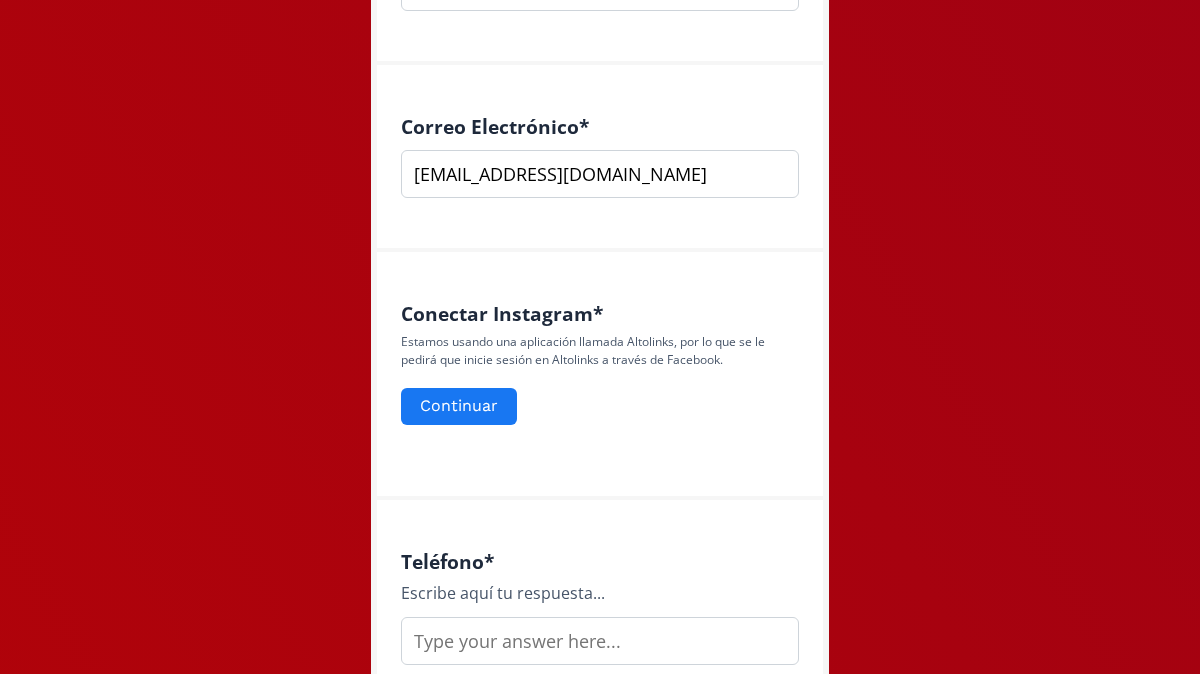 scroll, scrollTop: 715, scrollLeft: 0, axis: vertical 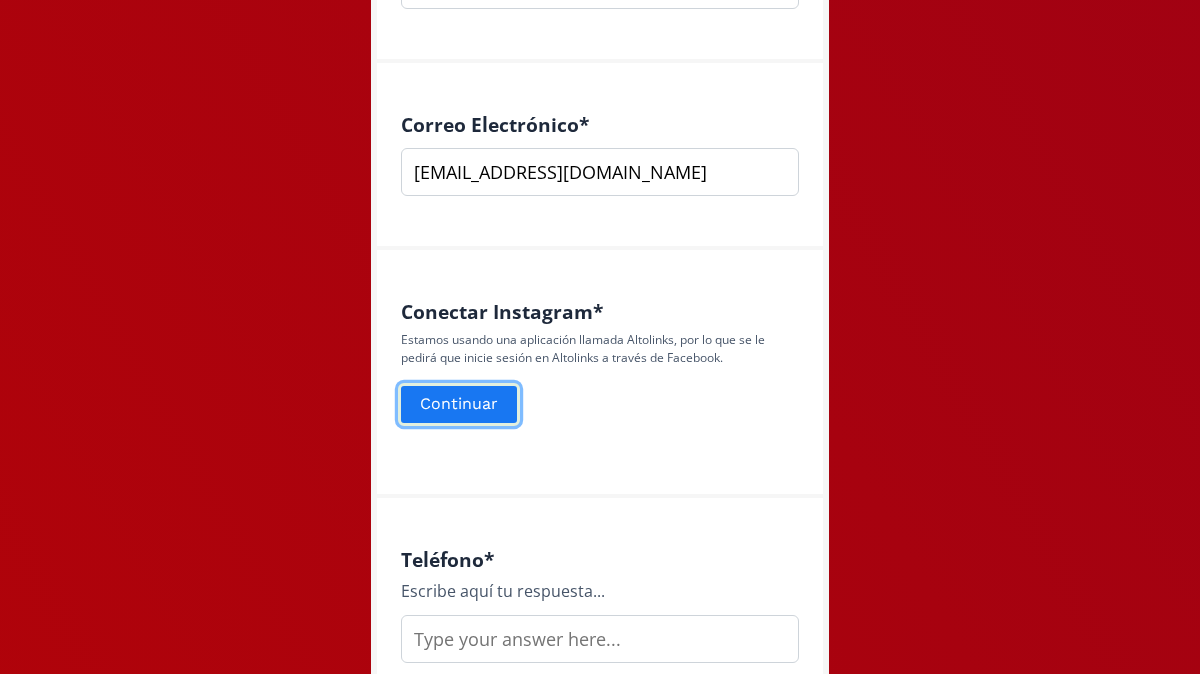 click on "Continuar" at bounding box center (459, 404) 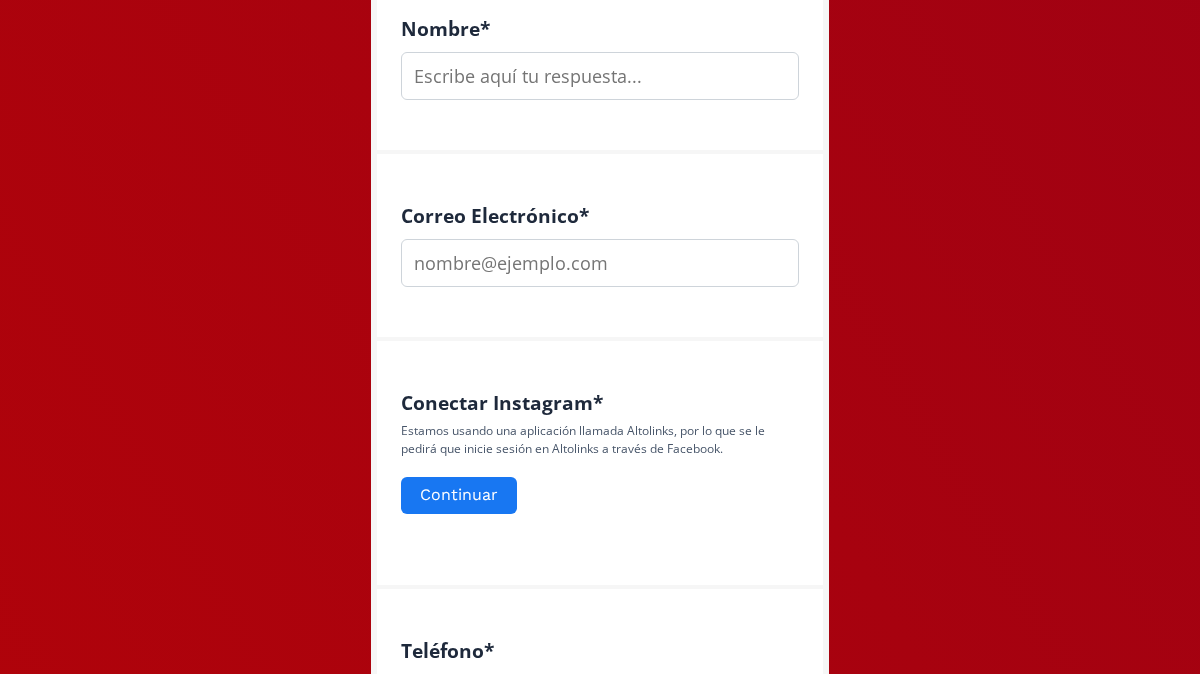 scroll, scrollTop: 625, scrollLeft: 0, axis: vertical 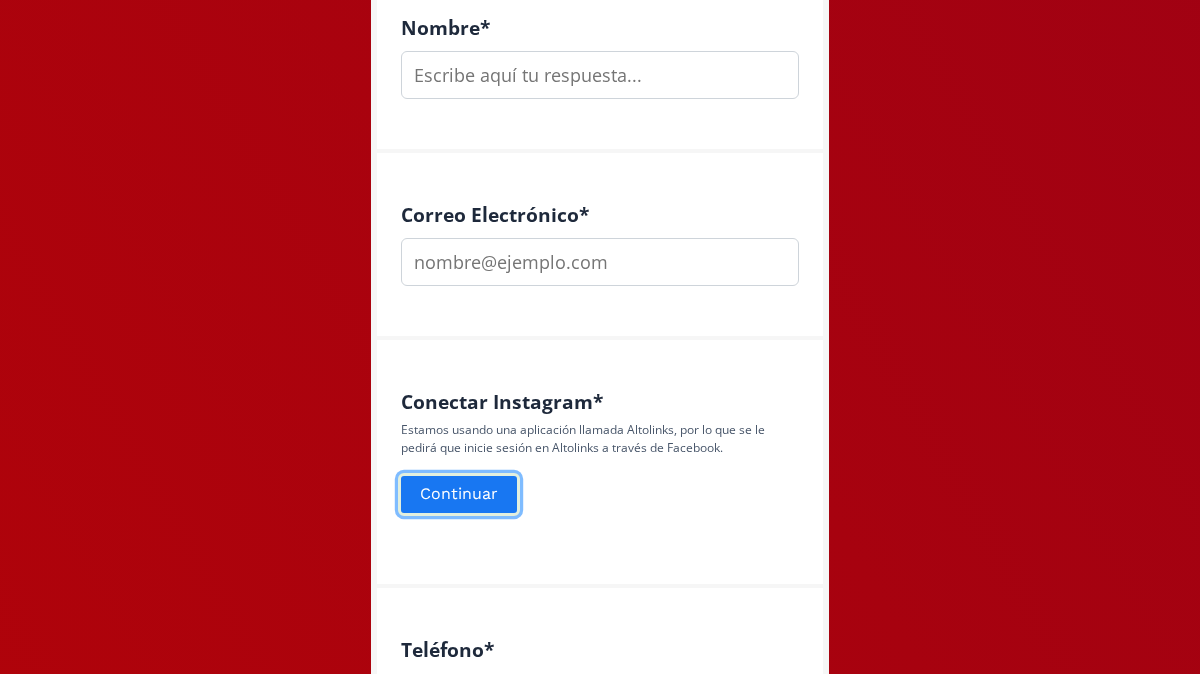 click on "Continuar" at bounding box center [459, 494] 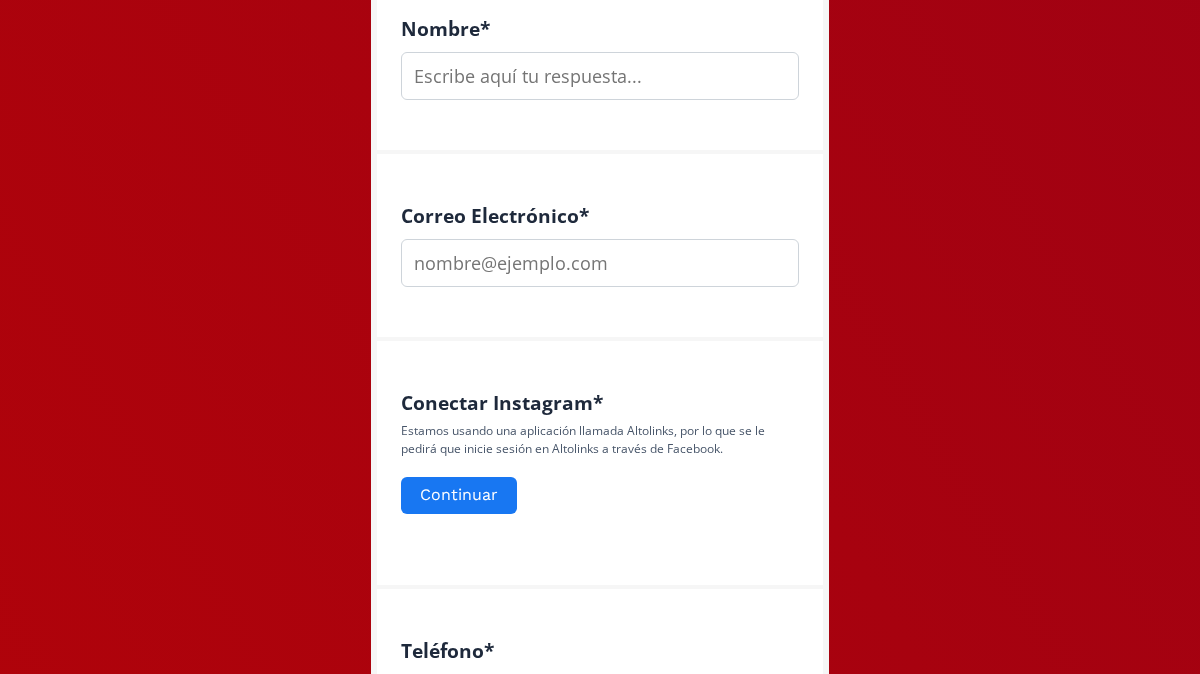 scroll, scrollTop: 627, scrollLeft: 0, axis: vertical 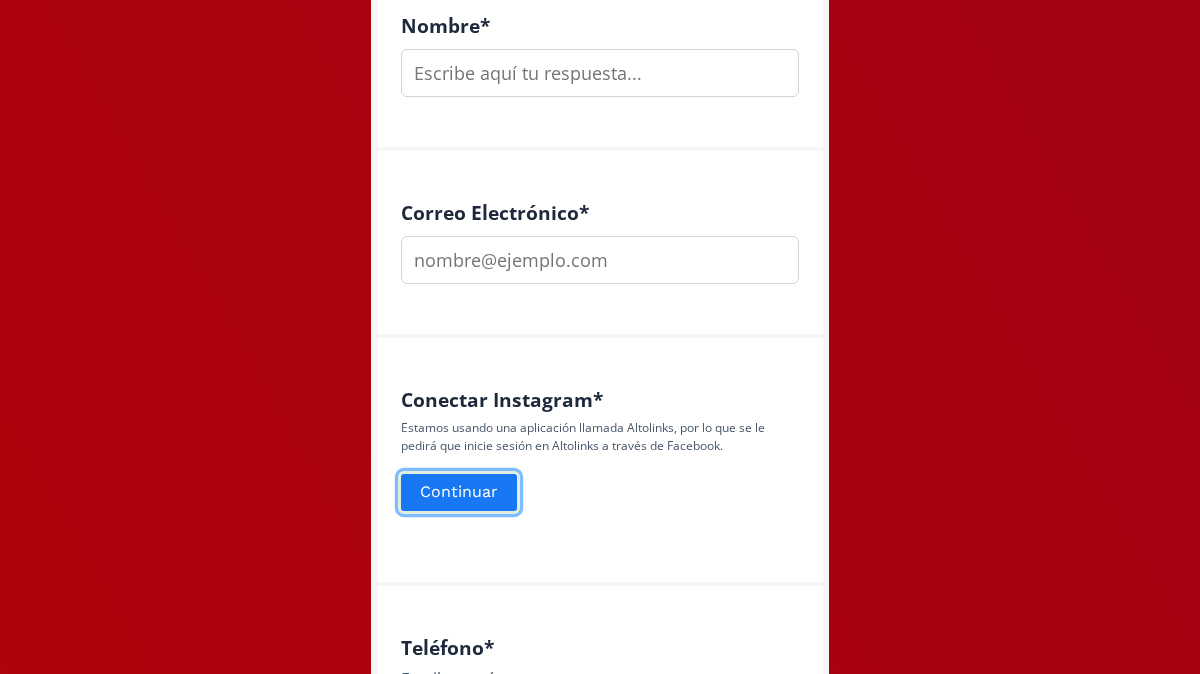 click on "Continuar" at bounding box center (459, 492) 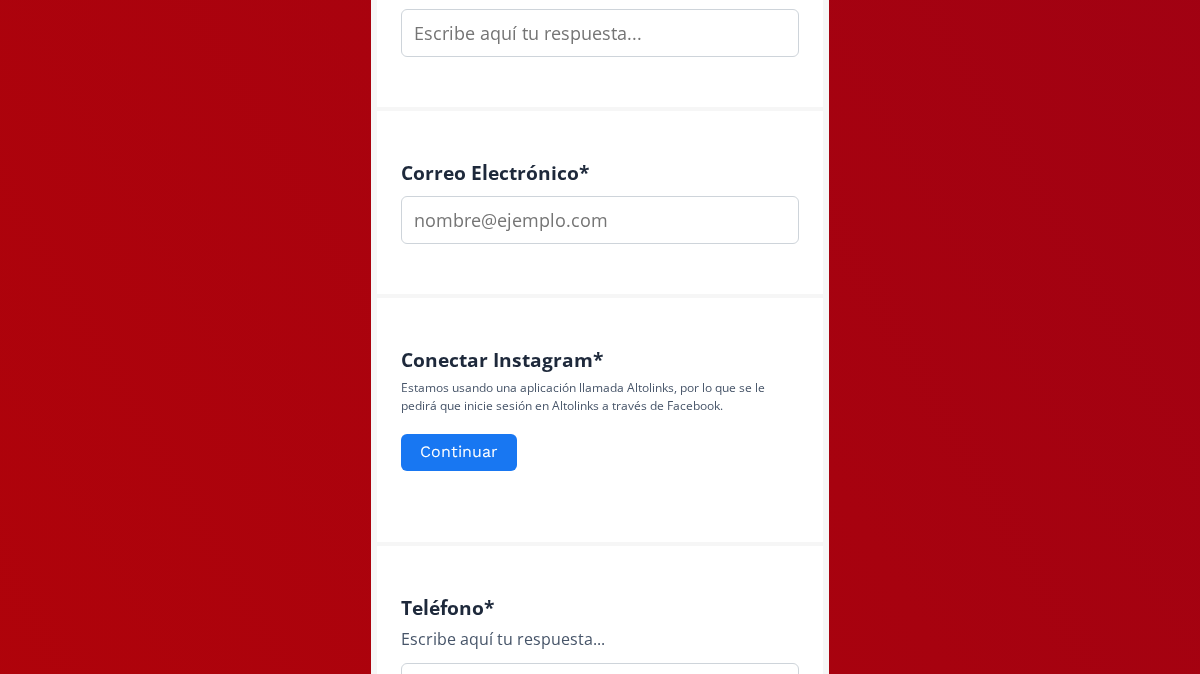 scroll, scrollTop: 672, scrollLeft: 0, axis: vertical 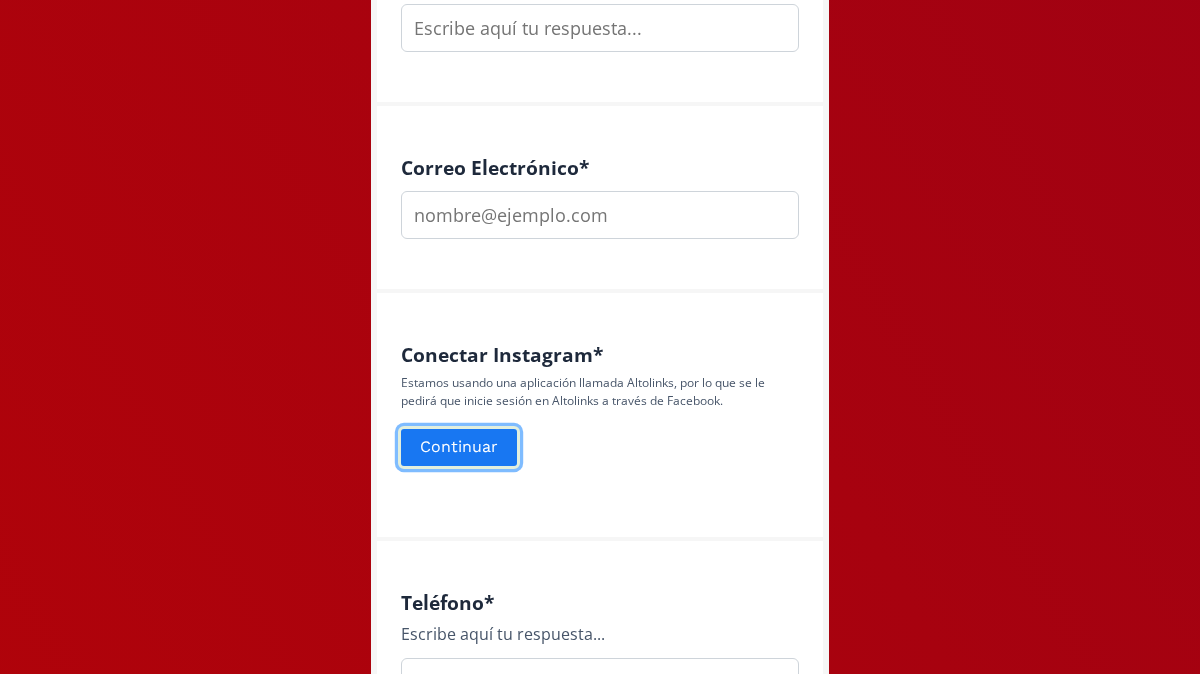 click on "Continuar" at bounding box center (459, 447) 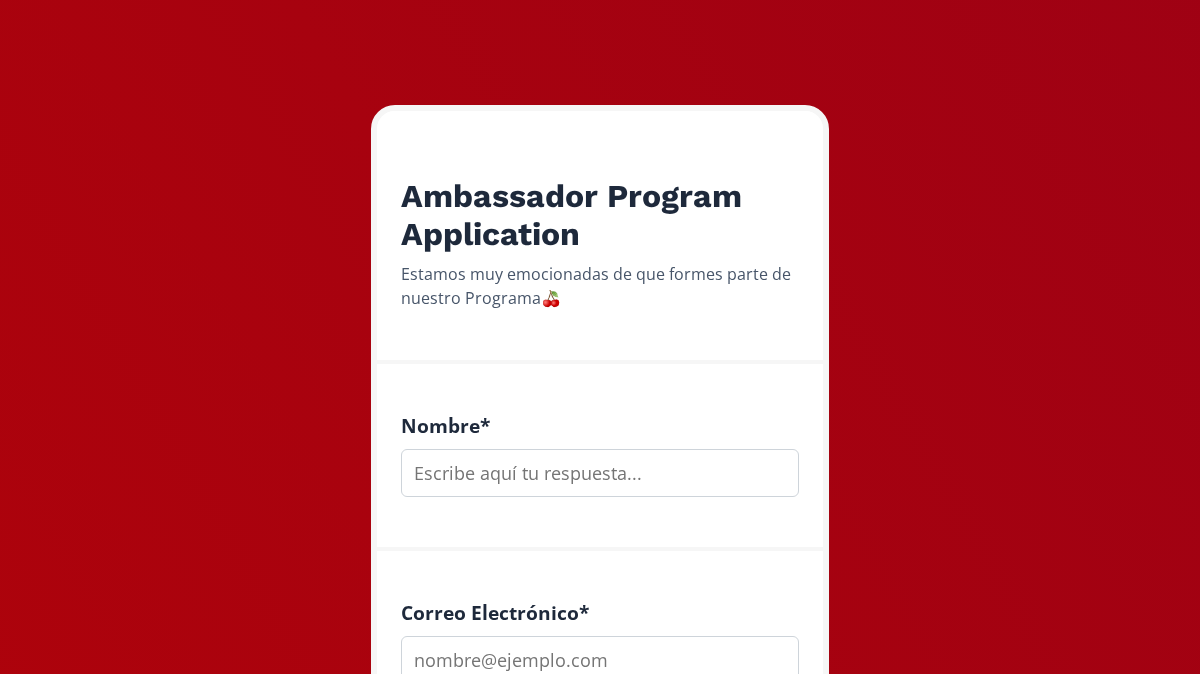 scroll, scrollTop: 237, scrollLeft: 0, axis: vertical 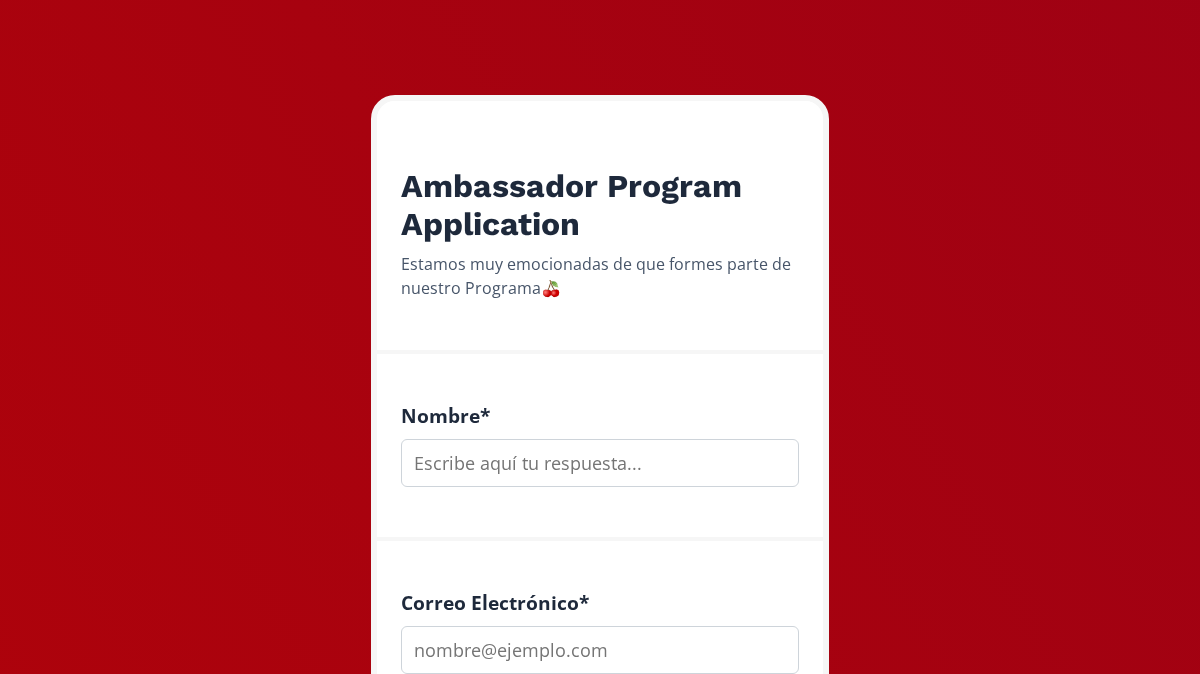 click at bounding box center [600, 463] 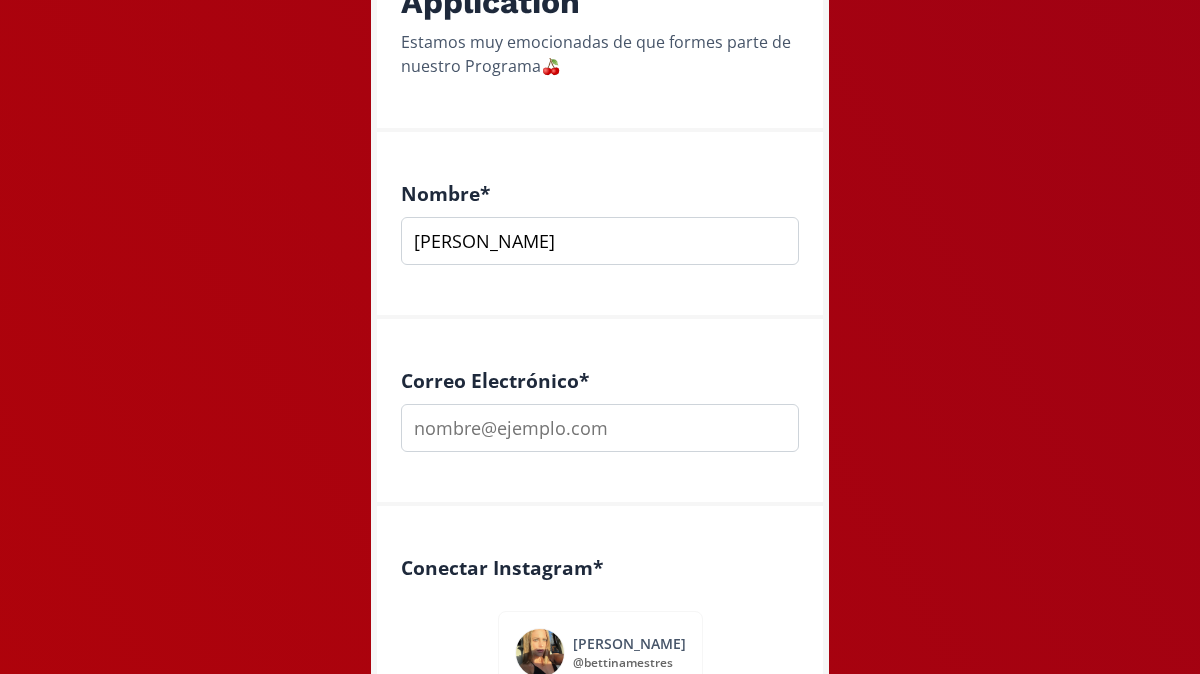 scroll, scrollTop: 495, scrollLeft: 0, axis: vertical 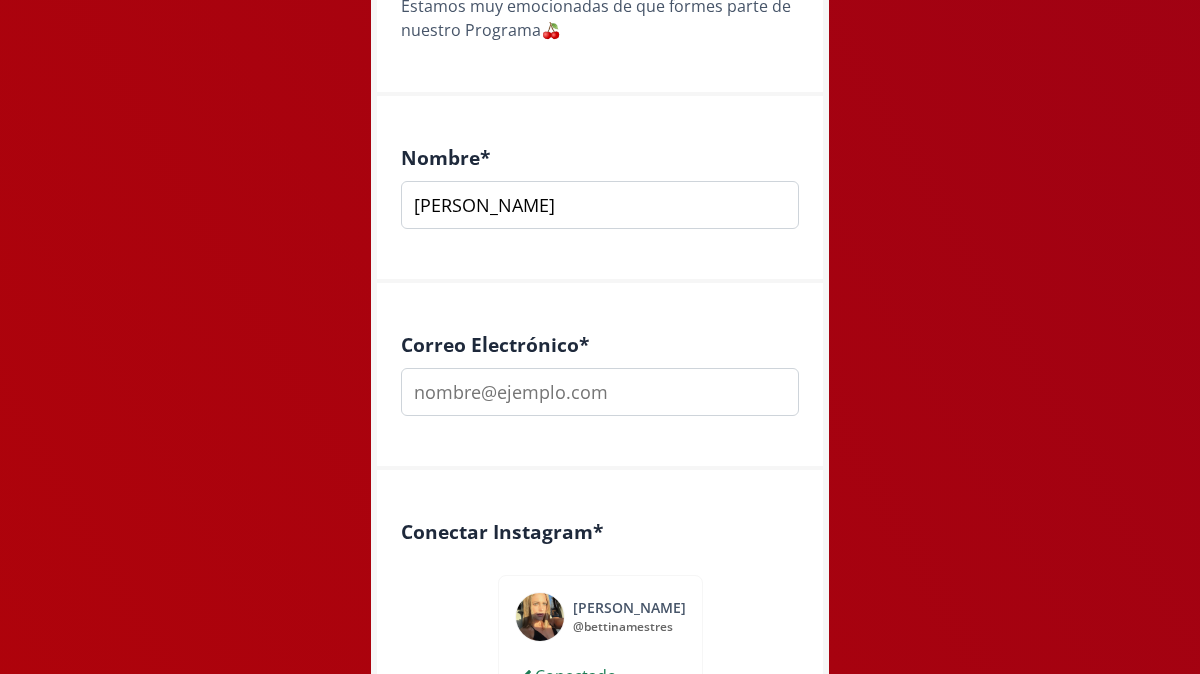 type on "[PERSON_NAME]" 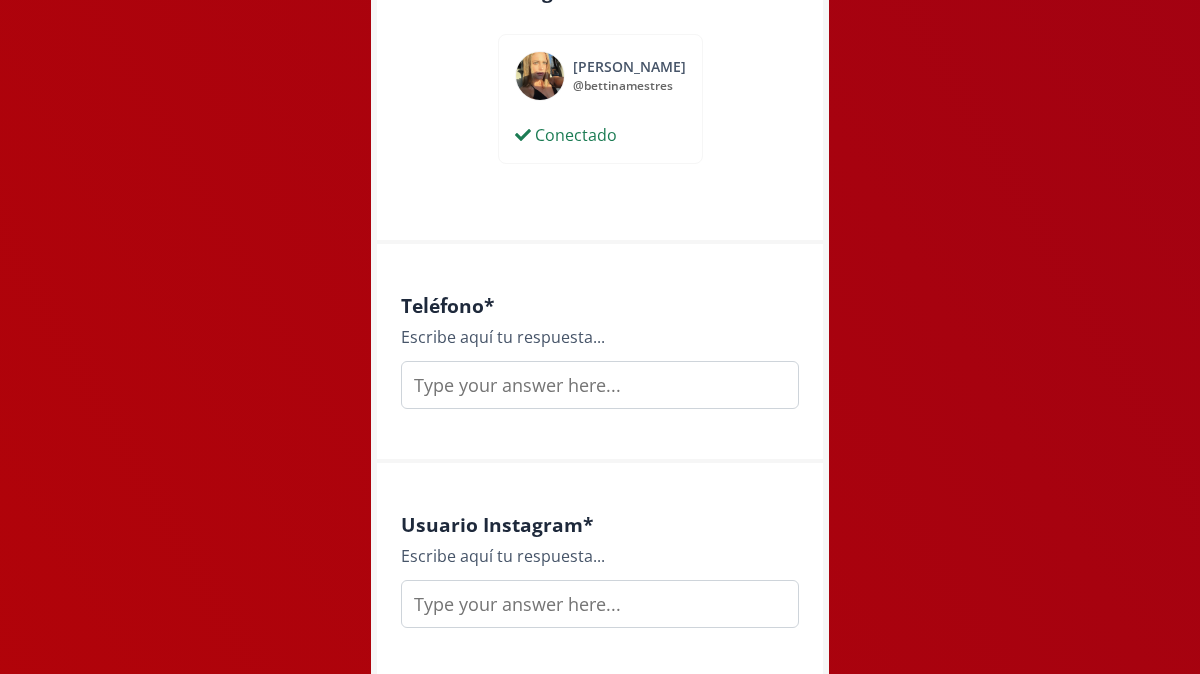 scroll, scrollTop: 1062, scrollLeft: 0, axis: vertical 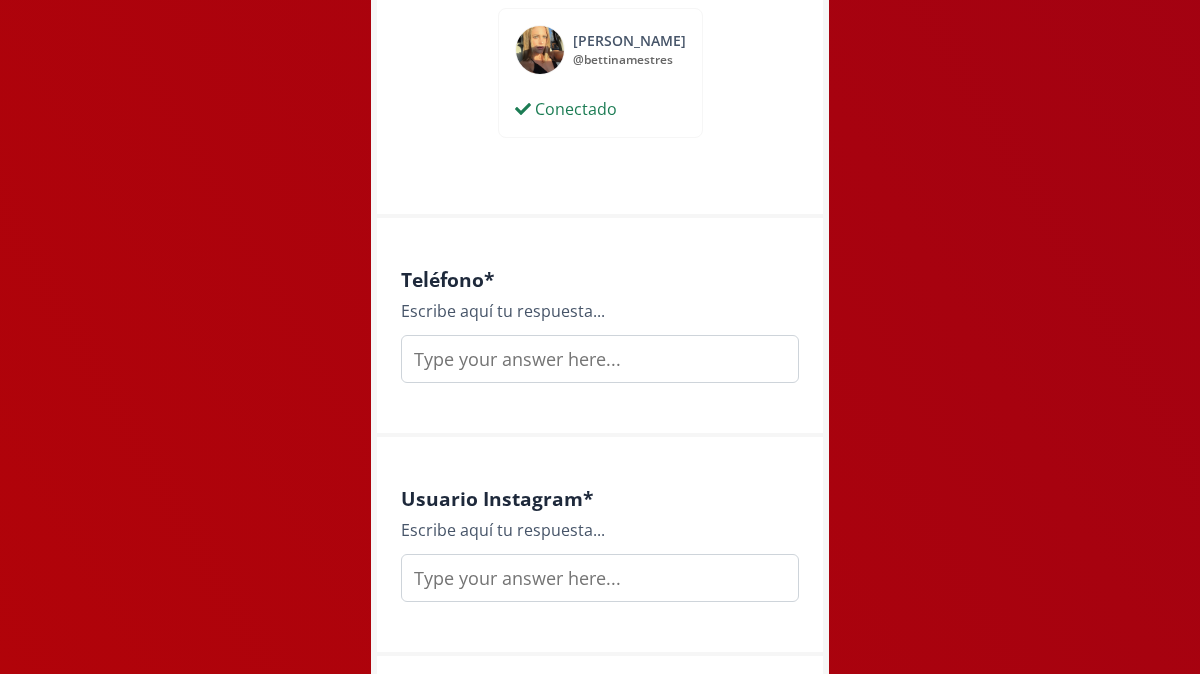type on "[EMAIL_ADDRESS][DOMAIN_NAME]" 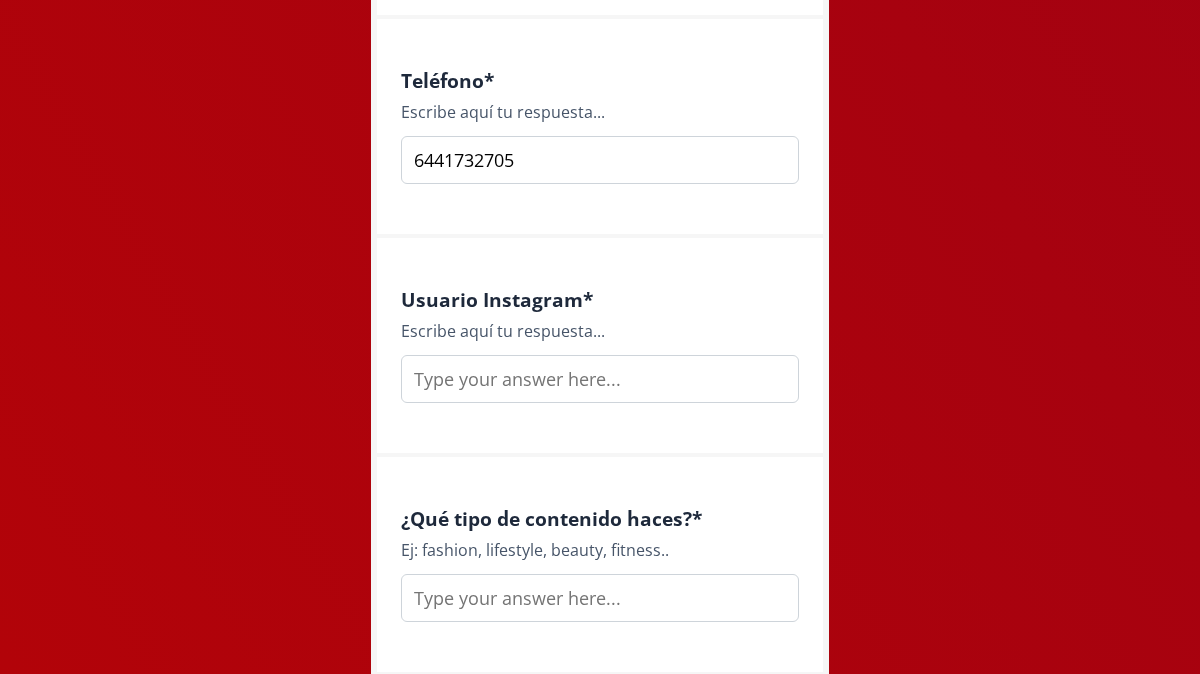 scroll, scrollTop: 1264, scrollLeft: 0, axis: vertical 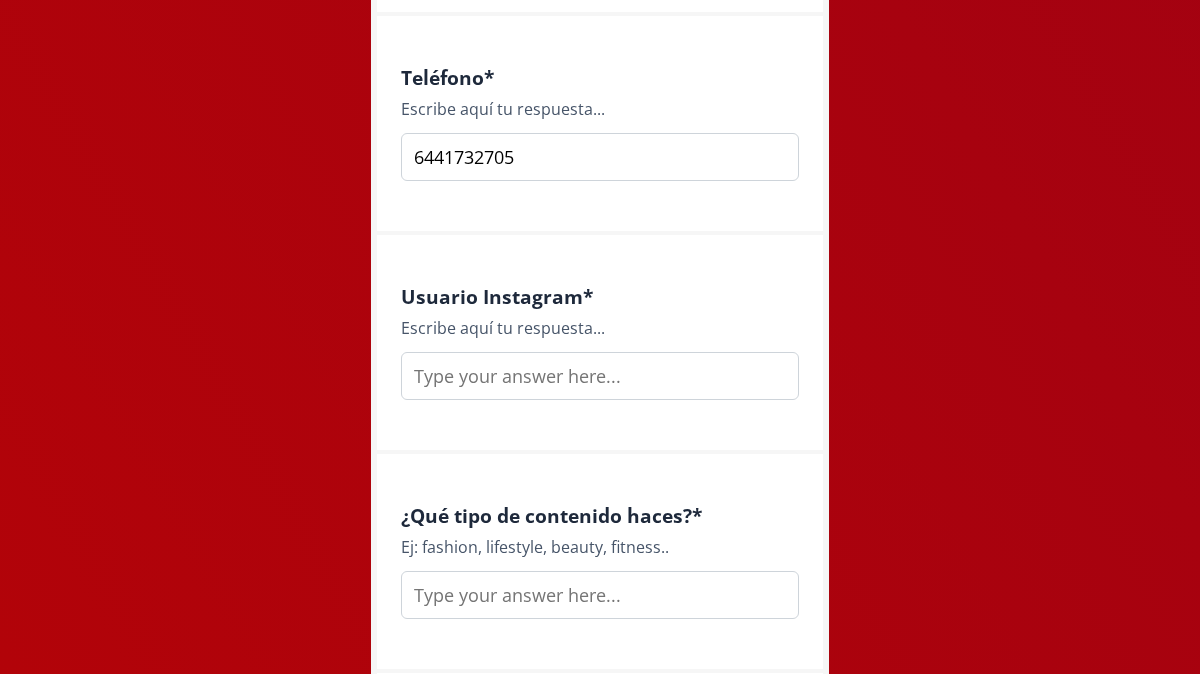 type on "6441732705" 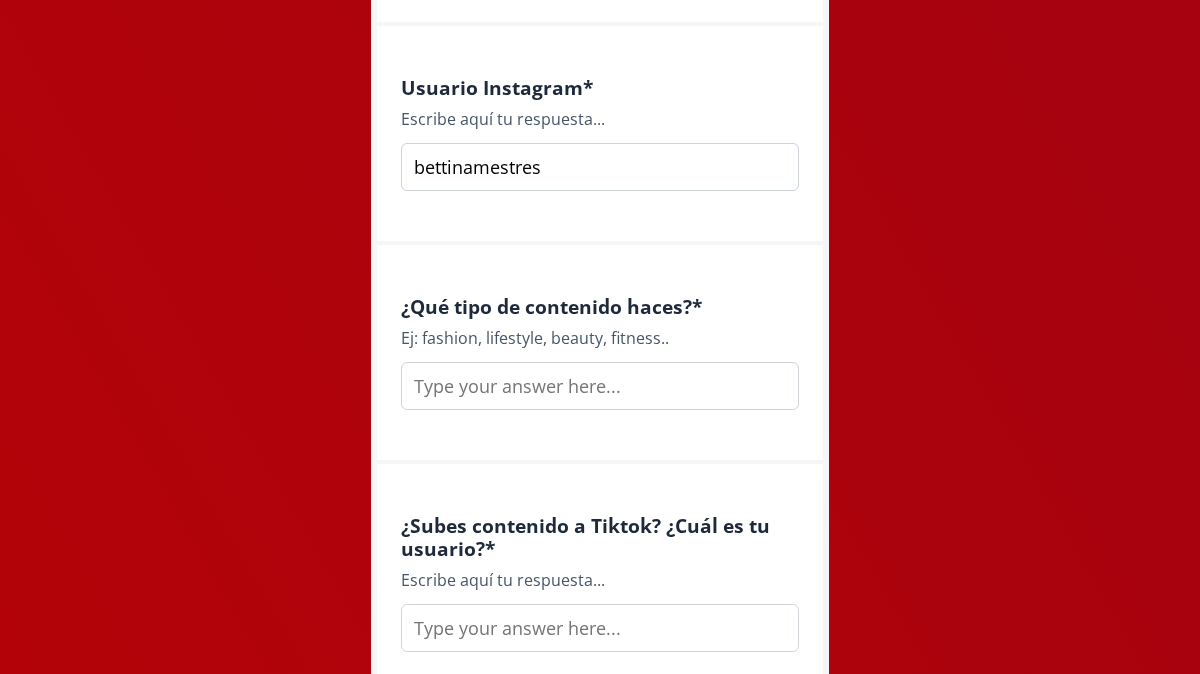 scroll, scrollTop: 1477, scrollLeft: 0, axis: vertical 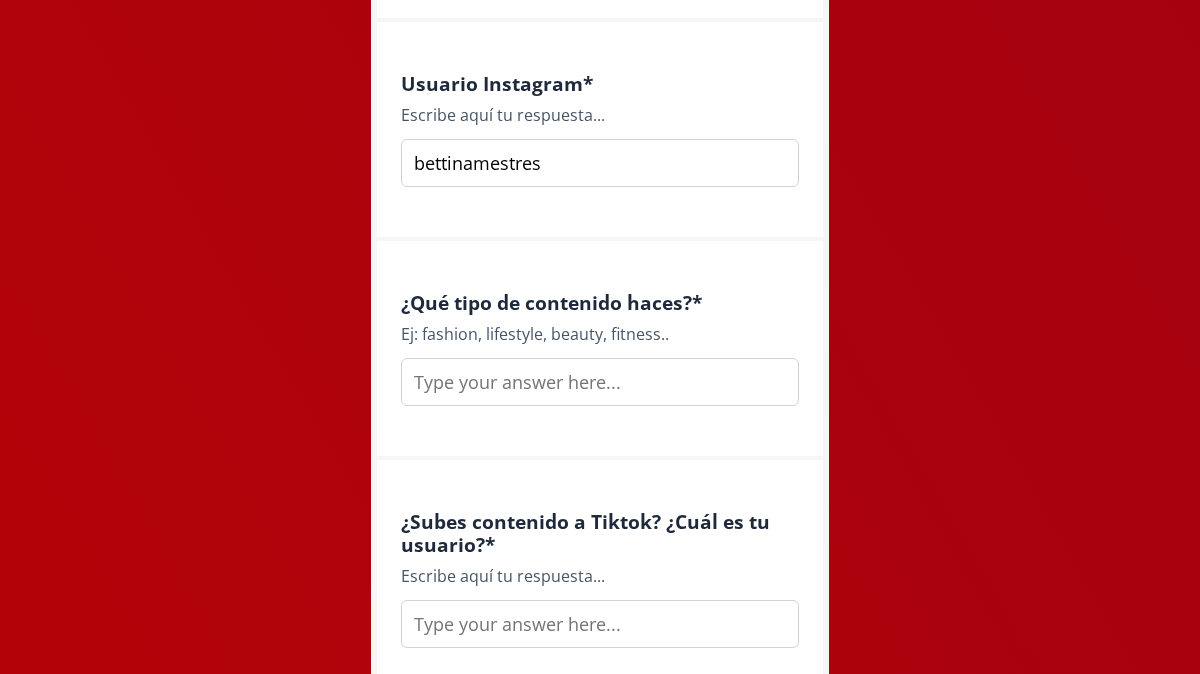 type on "bettinamestres" 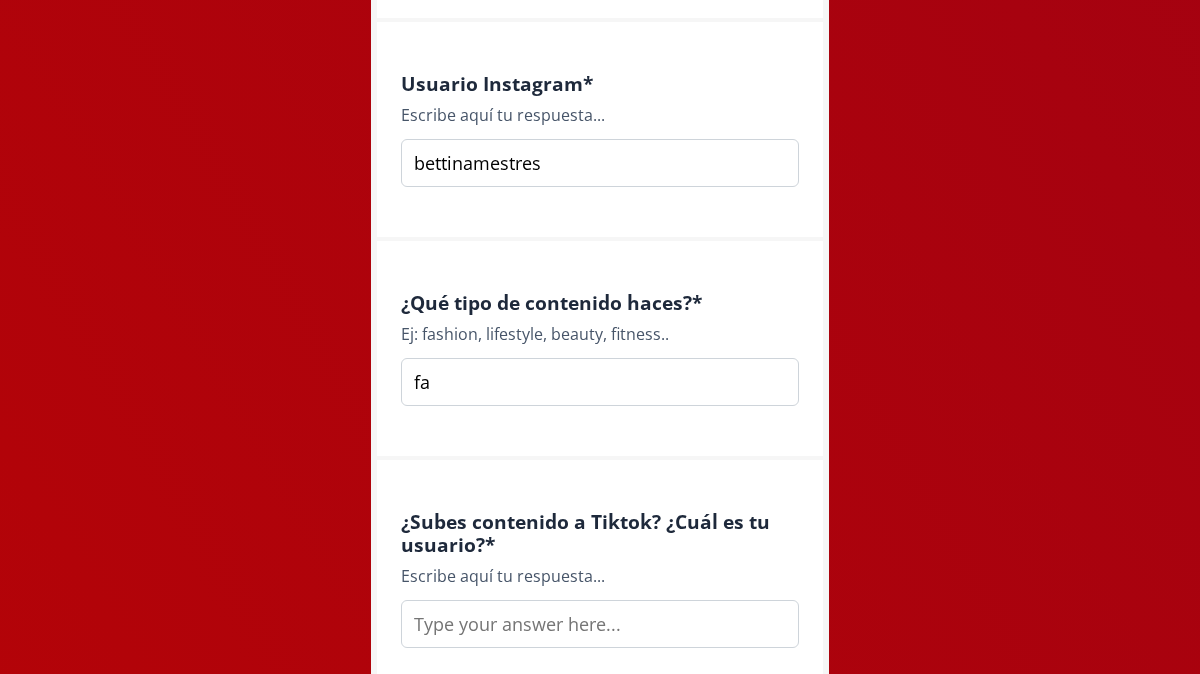 type on "f" 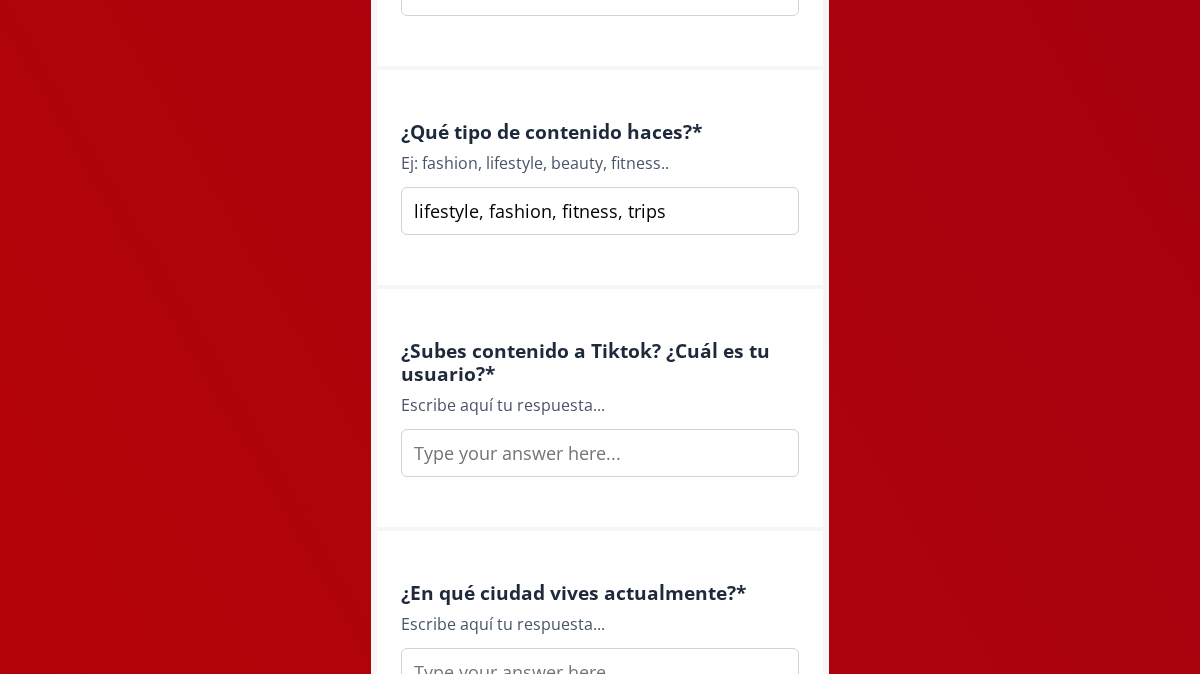 scroll, scrollTop: 1653, scrollLeft: 0, axis: vertical 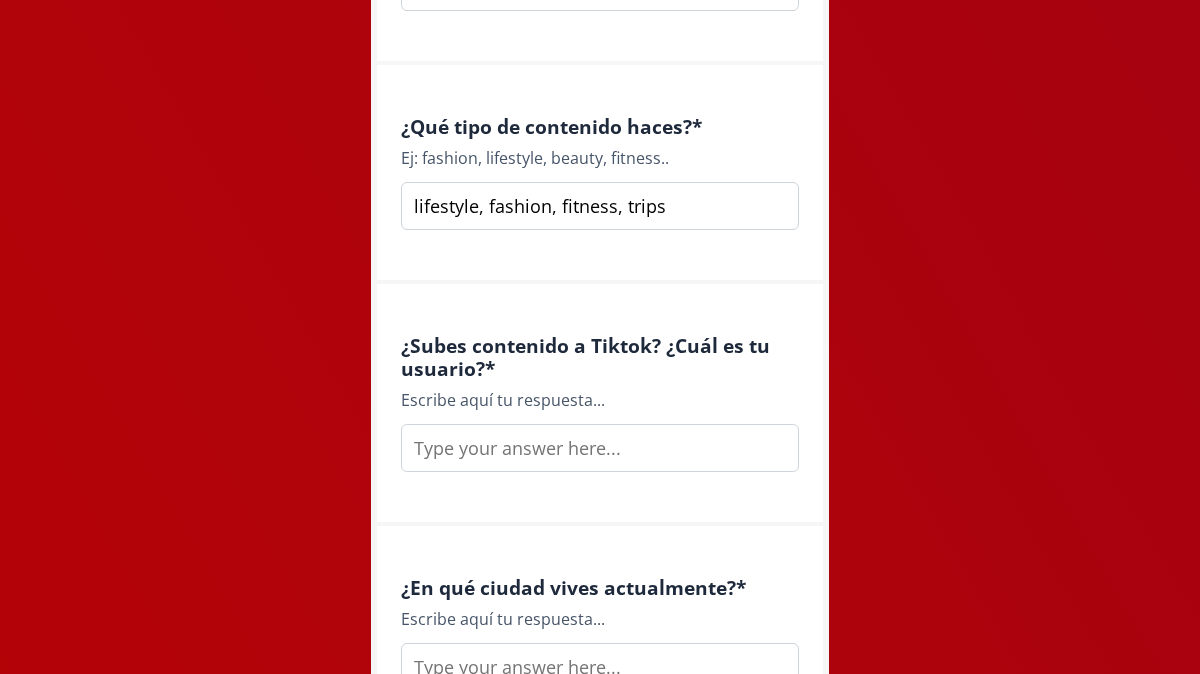 click at bounding box center (600, 448) 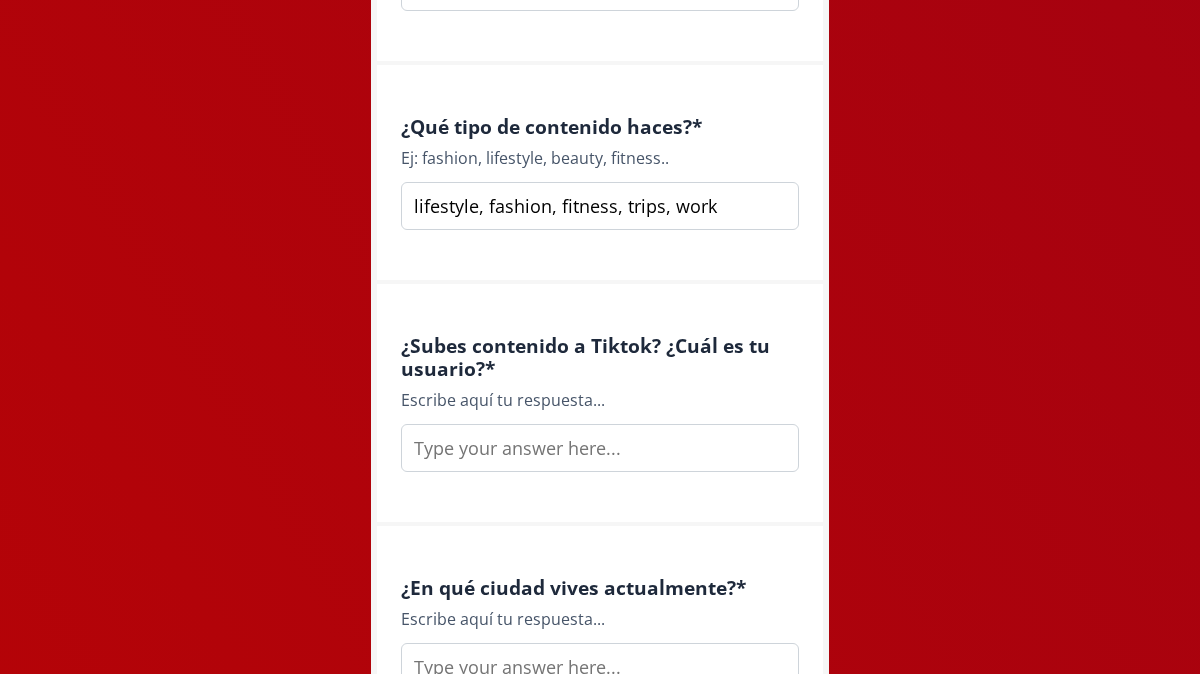 click at bounding box center (600, 448) 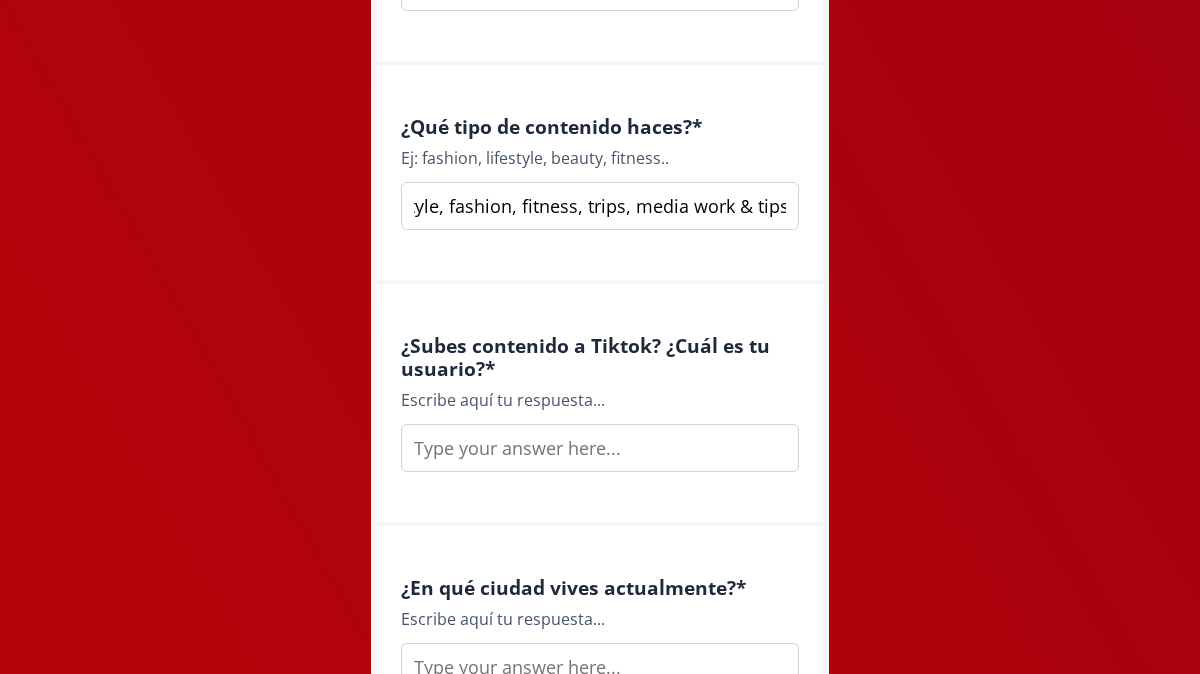 scroll, scrollTop: 0, scrollLeft: 45, axis: horizontal 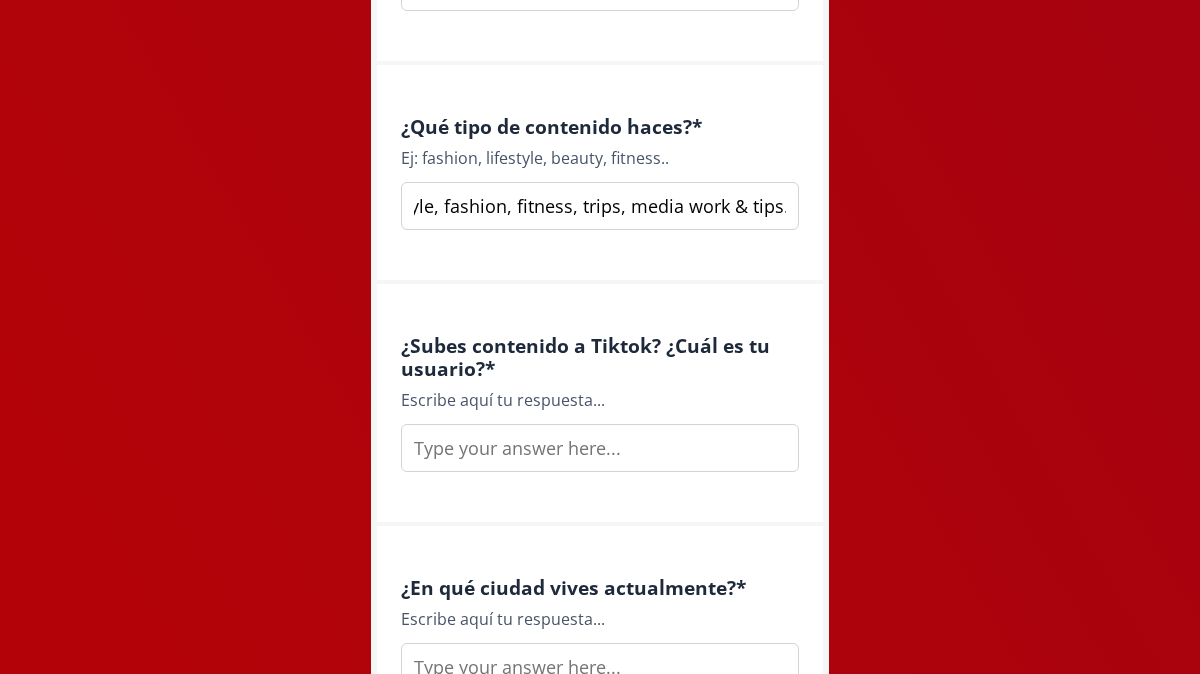 type on "lifestyle, fashion, fitness, trips, media work & tips." 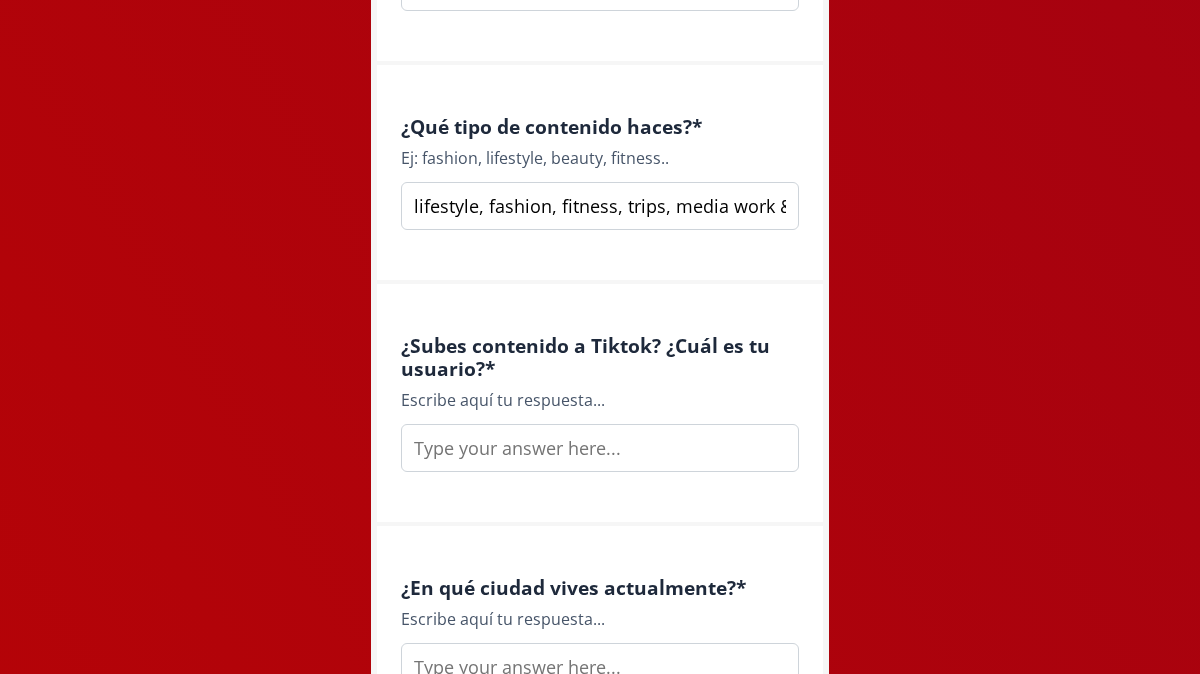 type on "n" 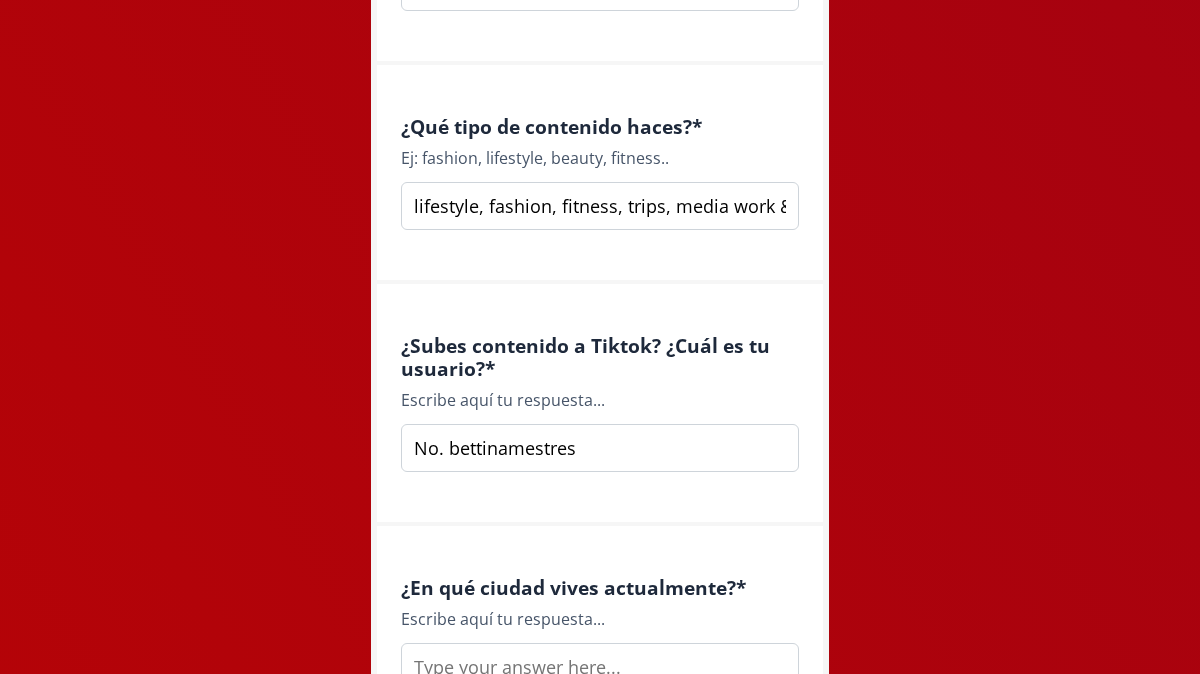 click on "No. bettinamestres" at bounding box center (600, 448) 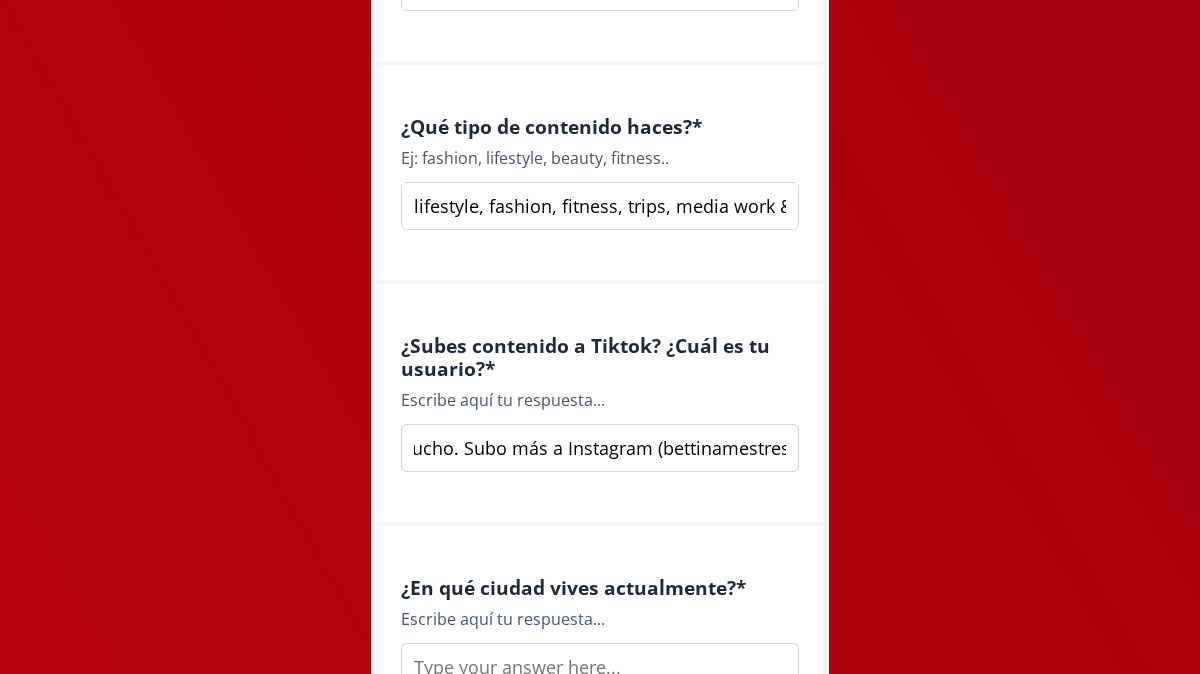 scroll, scrollTop: 0, scrollLeft: 54, axis: horizontal 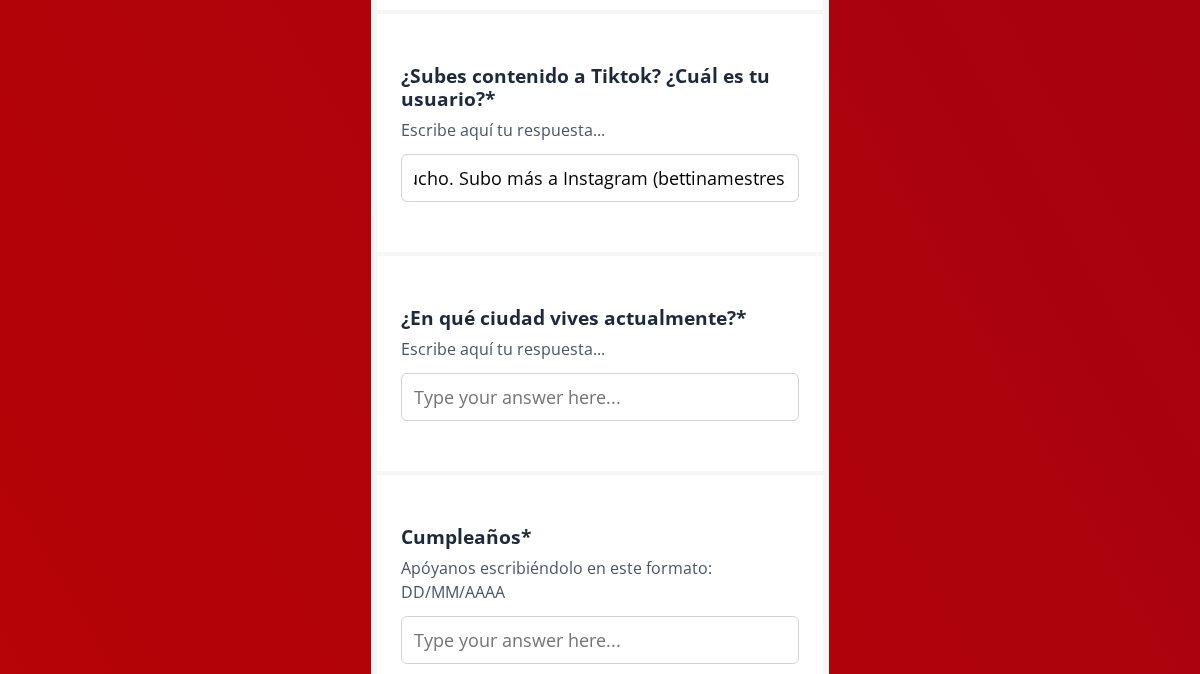 type on "No mucho. Subo más a Instagram (bettinamestres)" 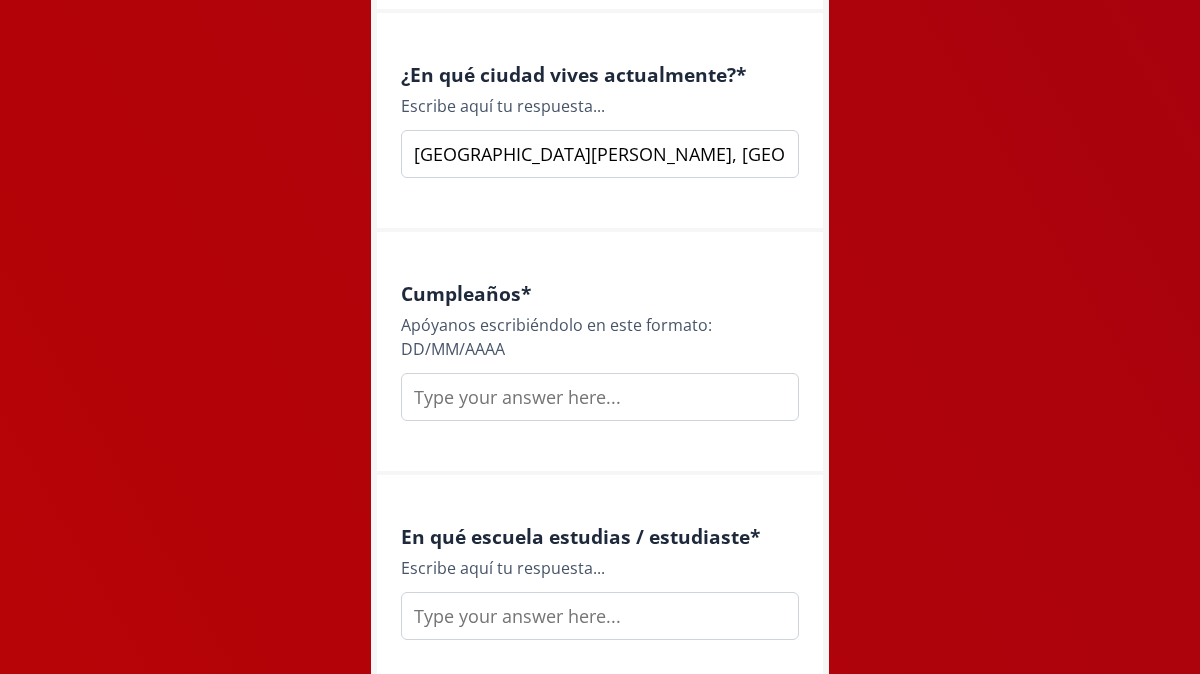 scroll, scrollTop: 2174, scrollLeft: 0, axis: vertical 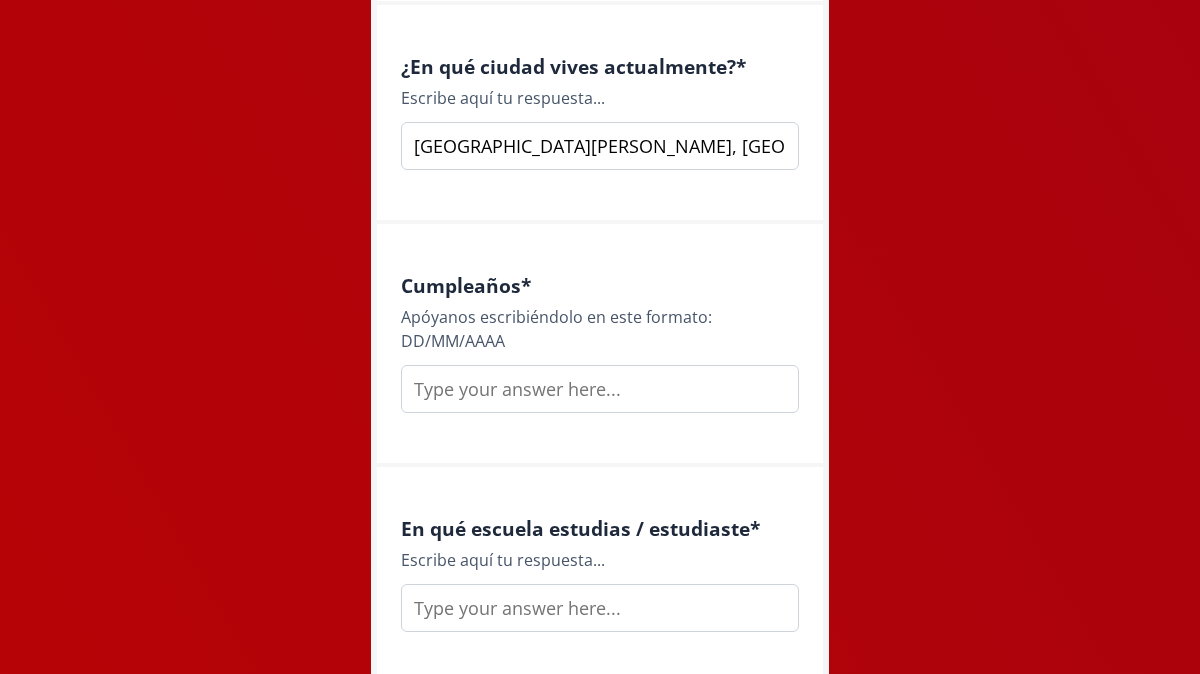 type on "[GEOGRAPHIC_DATA][PERSON_NAME], [GEOGRAPHIC_DATA]" 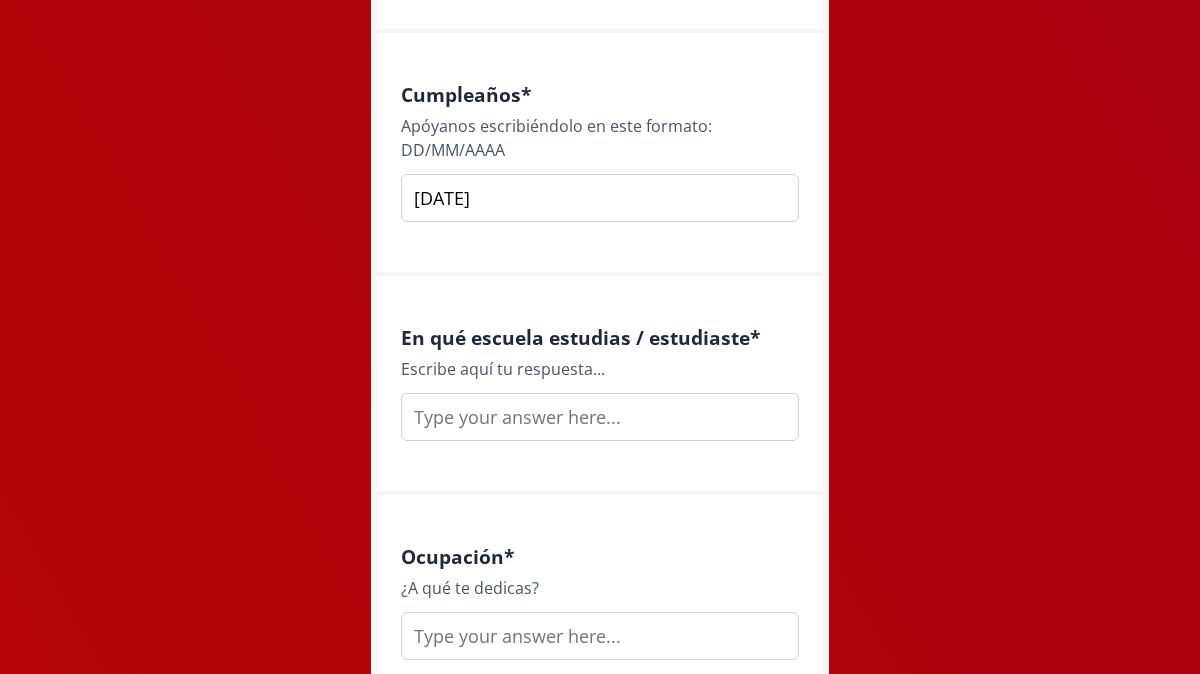 scroll, scrollTop: 2372, scrollLeft: 0, axis: vertical 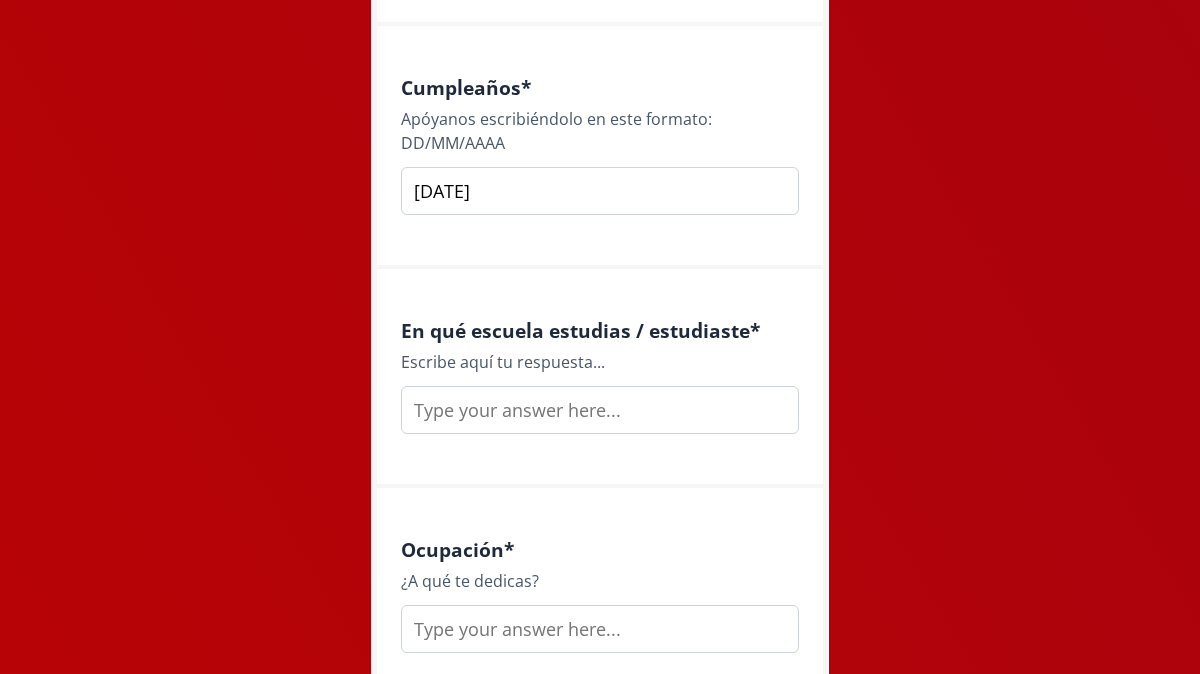 type on "[DATE]" 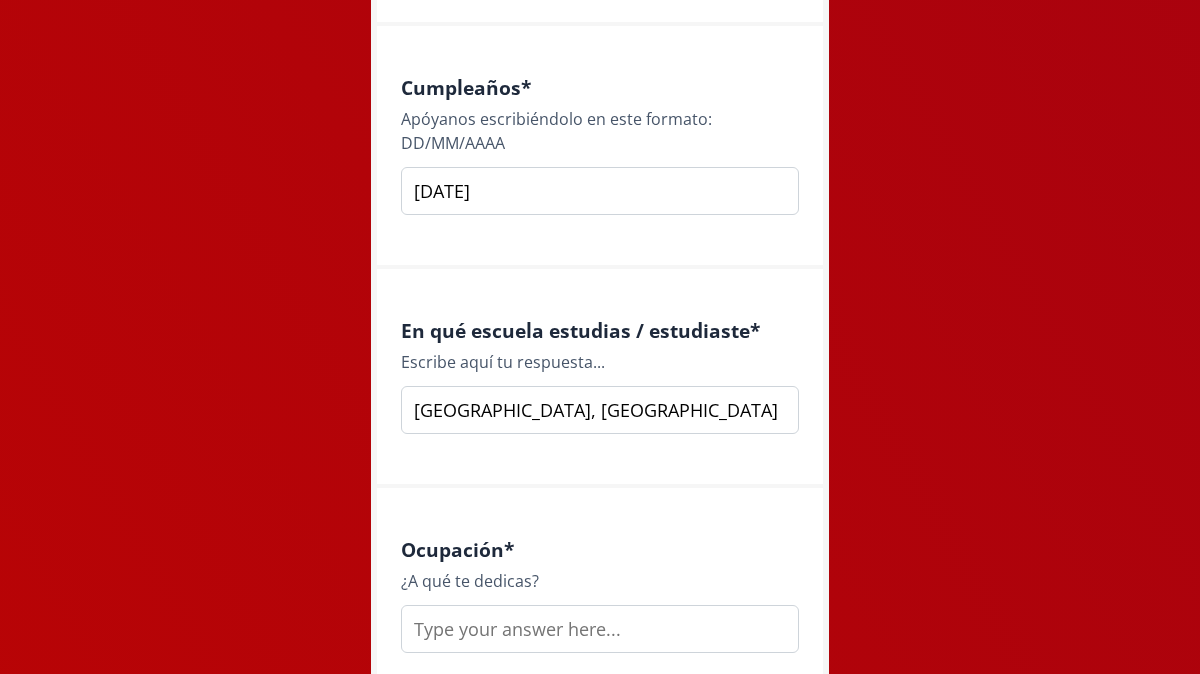 scroll, scrollTop: 0, scrollLeft: 106, axis: horizontal 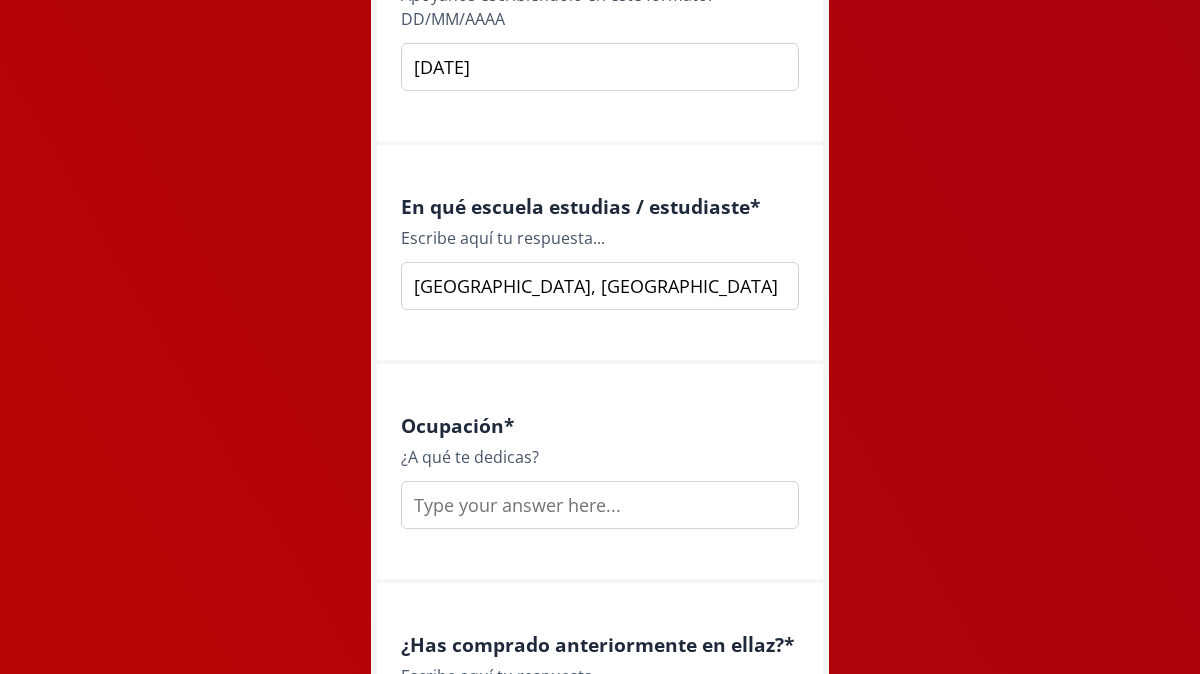 type on "[GEOGRAPHIC_DATA], [GEOGRAPHIC_DATA]" 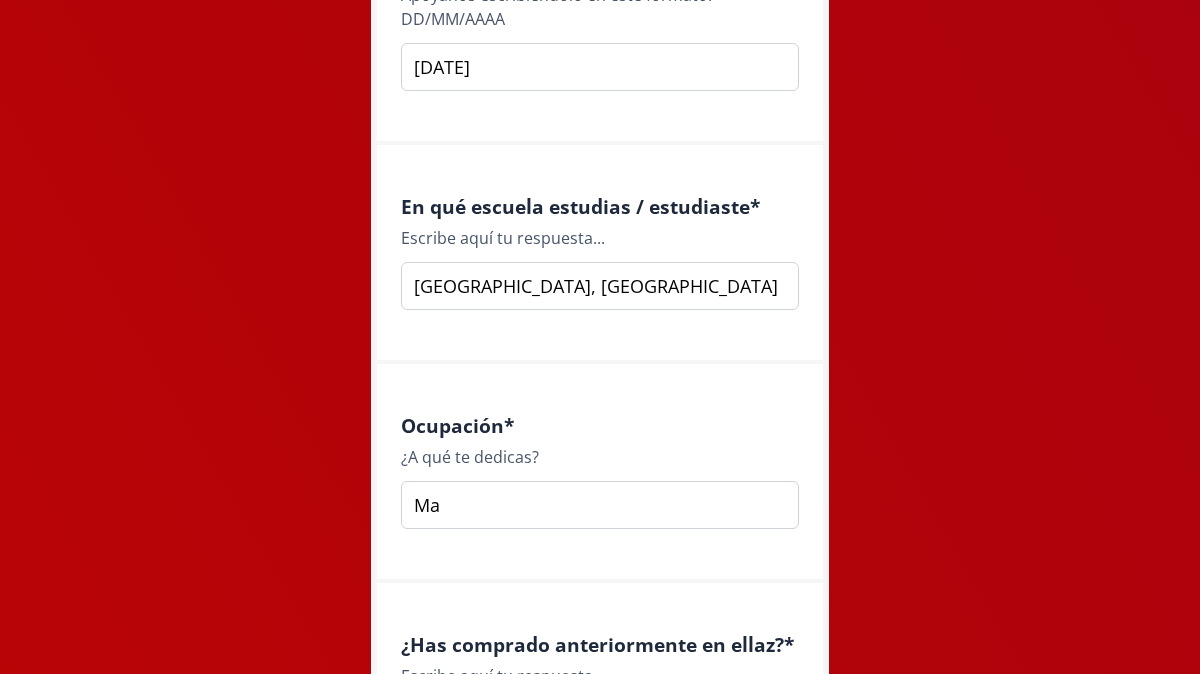 type on "M" 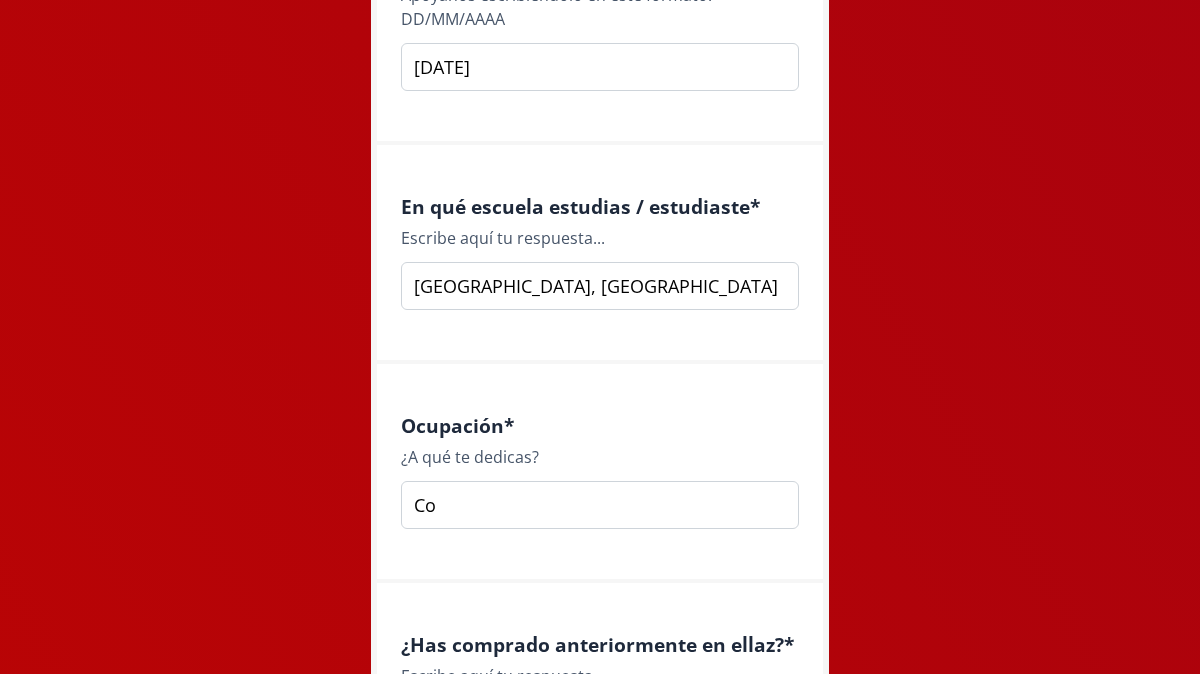 type on "C" 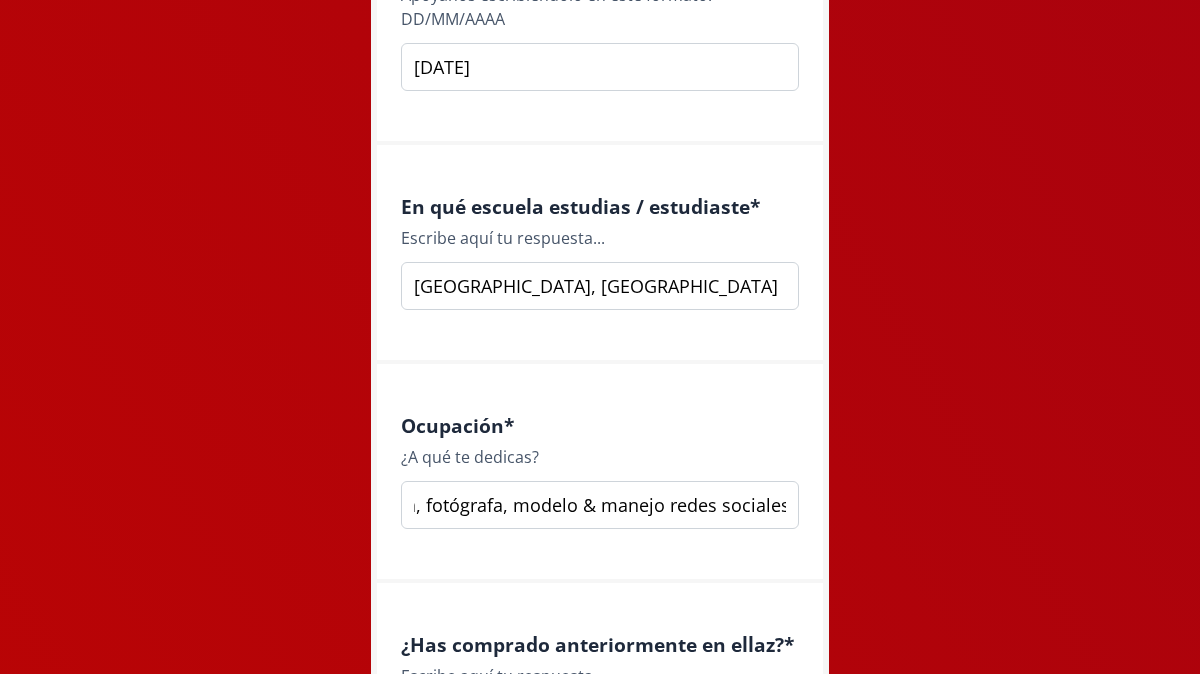 scroll, scrollTop: 0, scrollLeft: 196, axis: horizontal 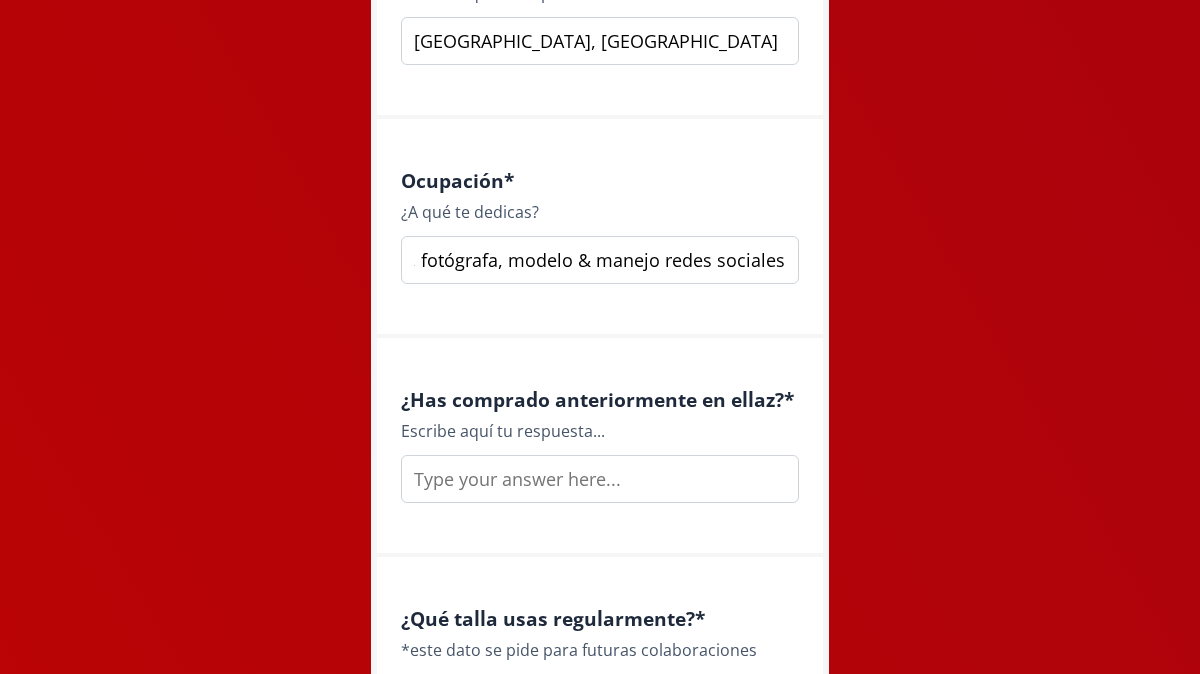 type on "Fitness coach, maestra, fotógrafa, modelo & manejo redes sociales." 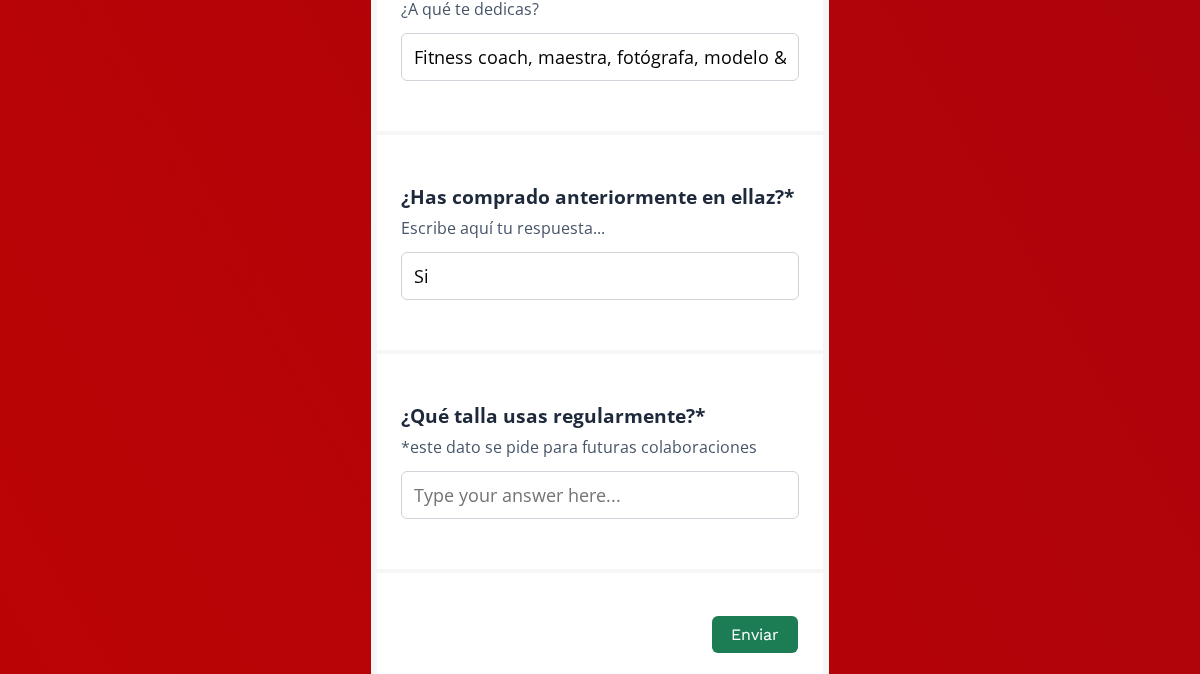 scroll, scrollTop: 2978, scrollLeft: 0, axis: vertical 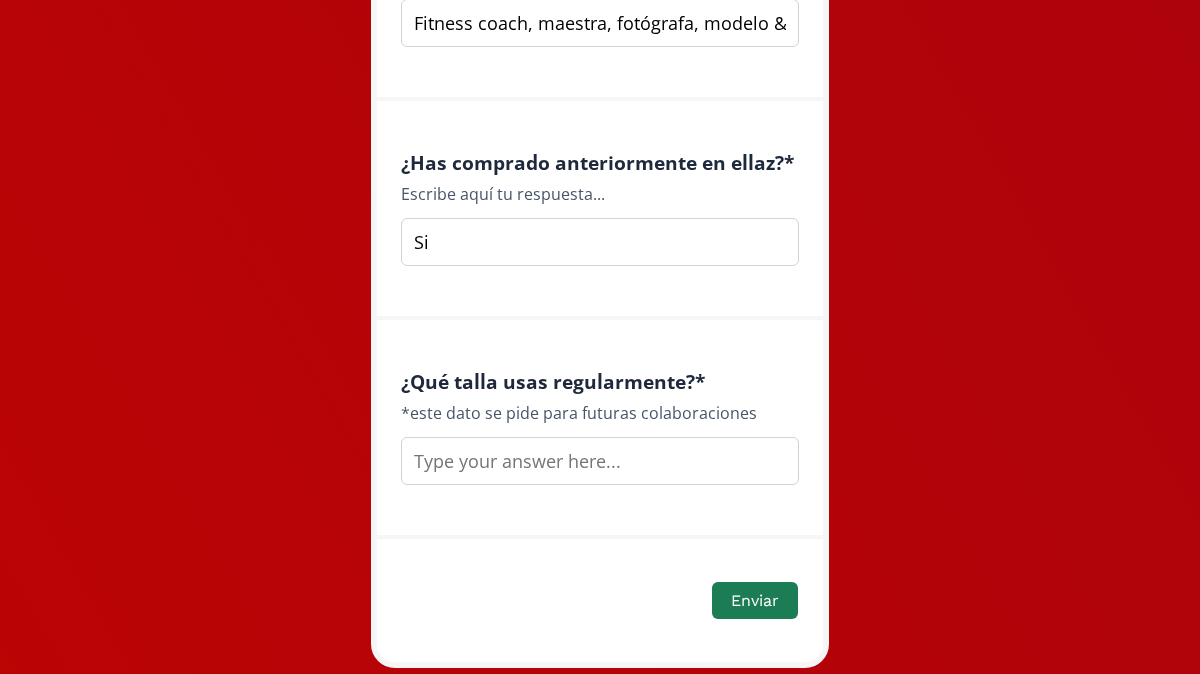 type on "Si" 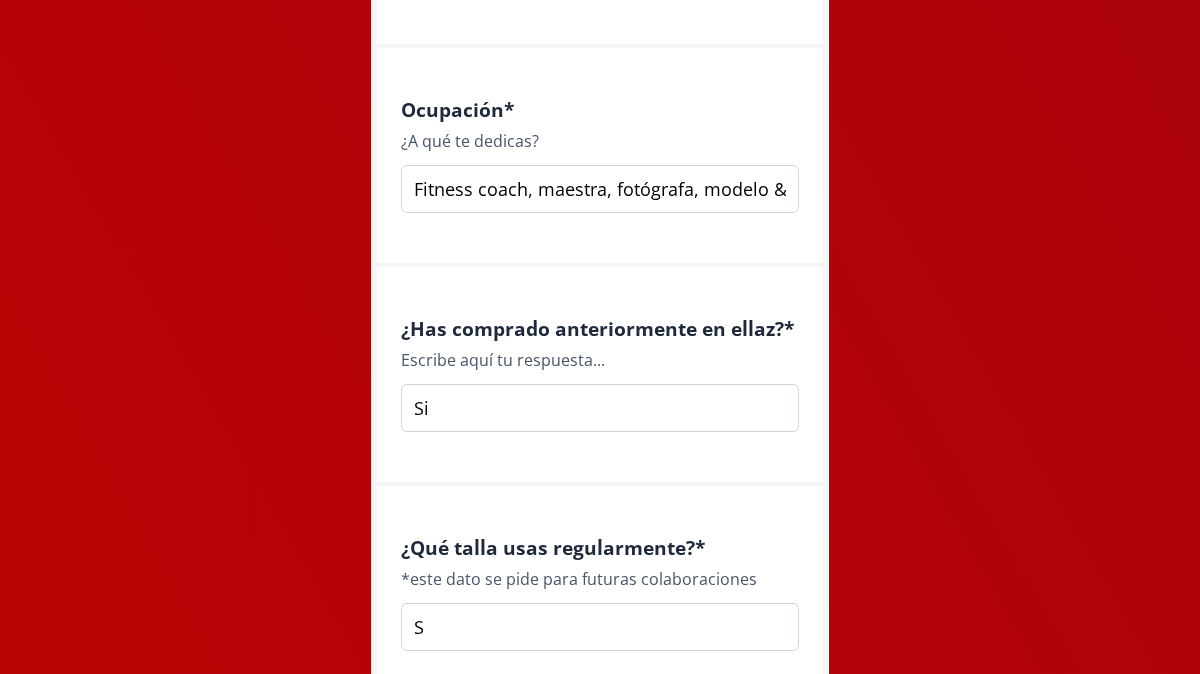 scroll, scrollTop: 2794, scrollLeft: 0, axis: vertical 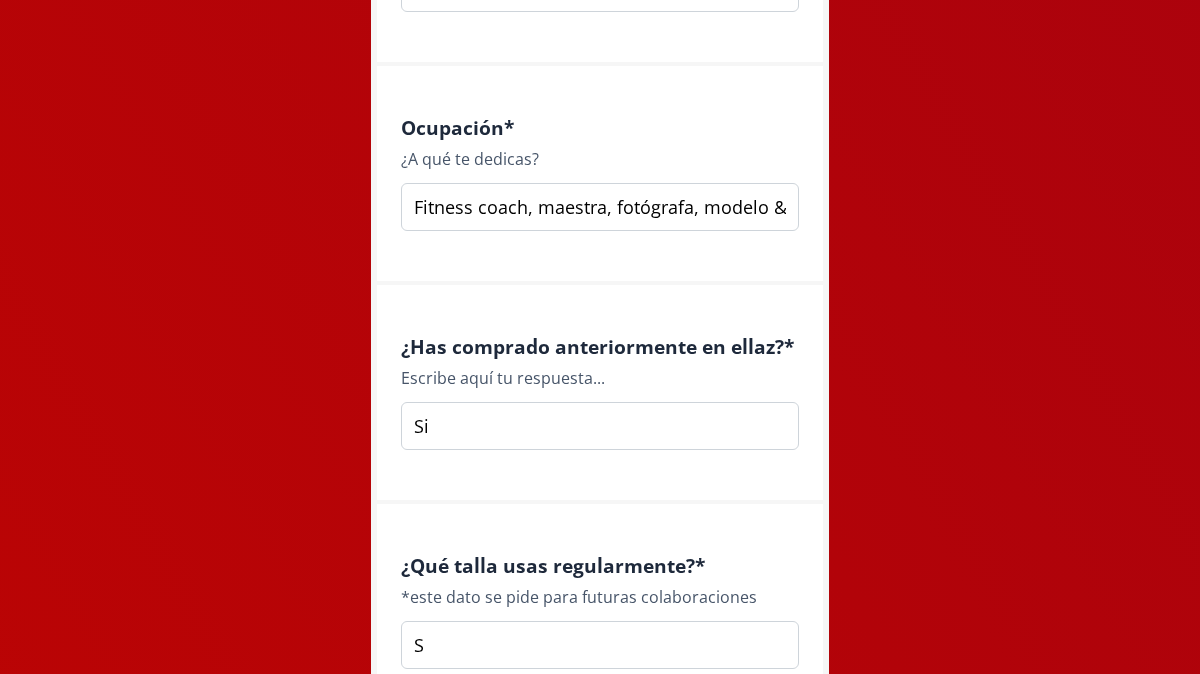type on "S" 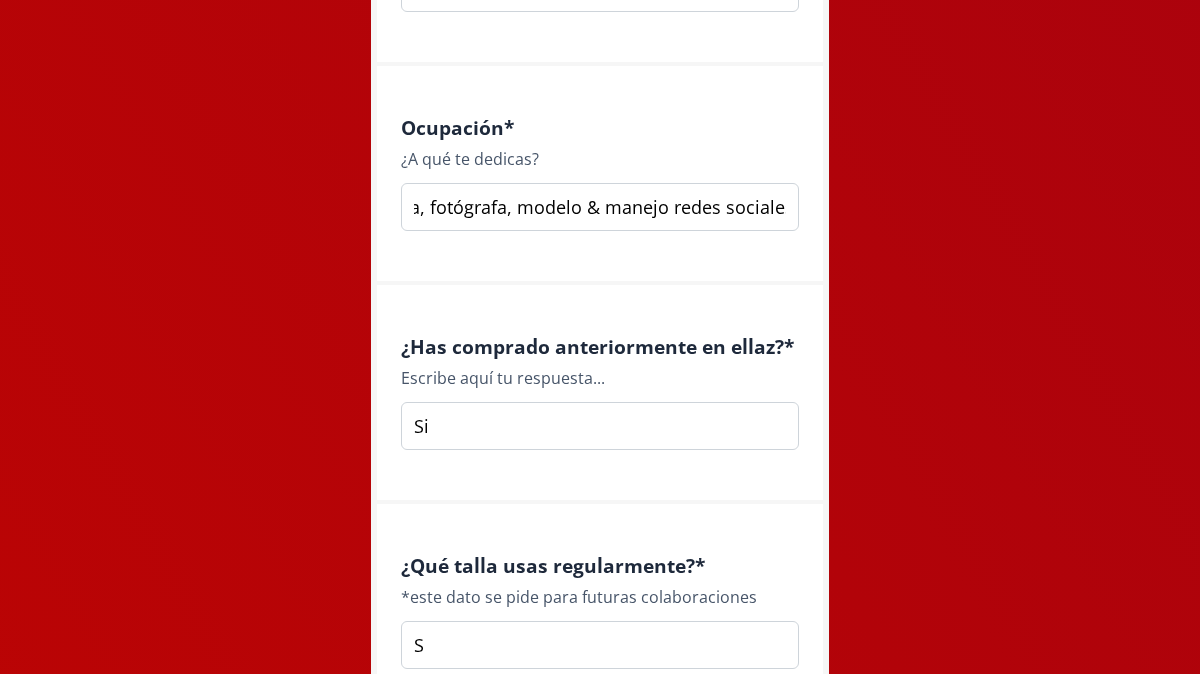 click on "Fitness coach, maestra, fotógrafa, modelo & manejo redes sociales." at bounding box center [600, 207] 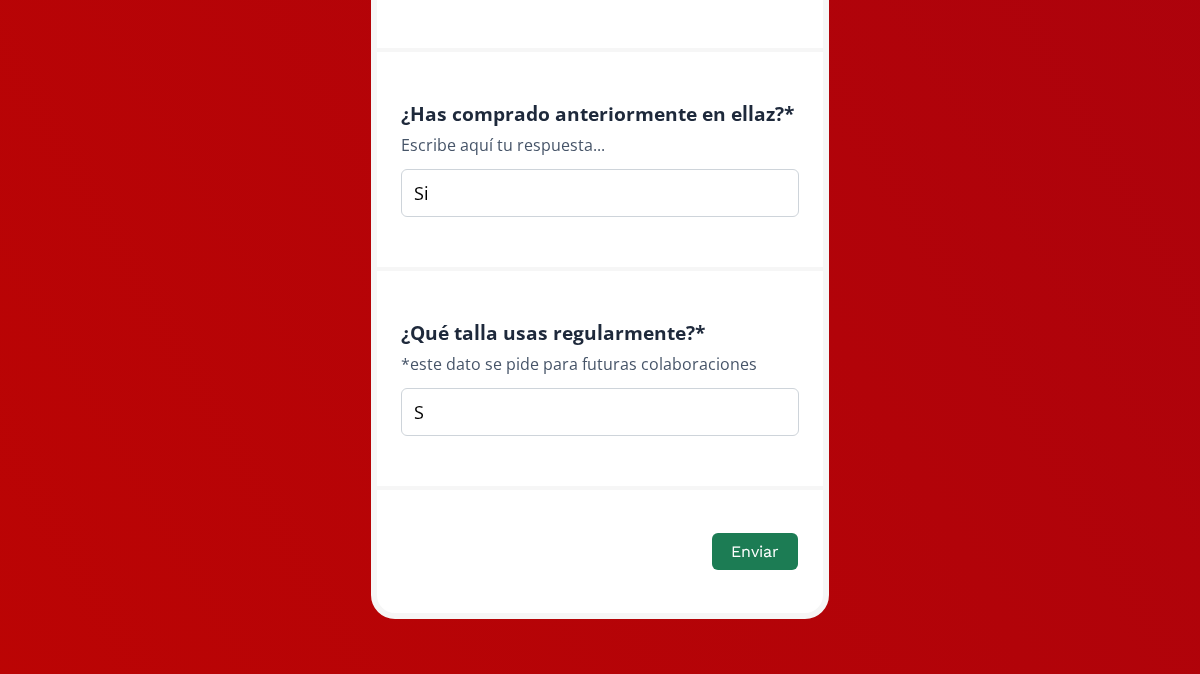 scroll, scrollTop: 3042, scrollLeft: 0, axis: vertical 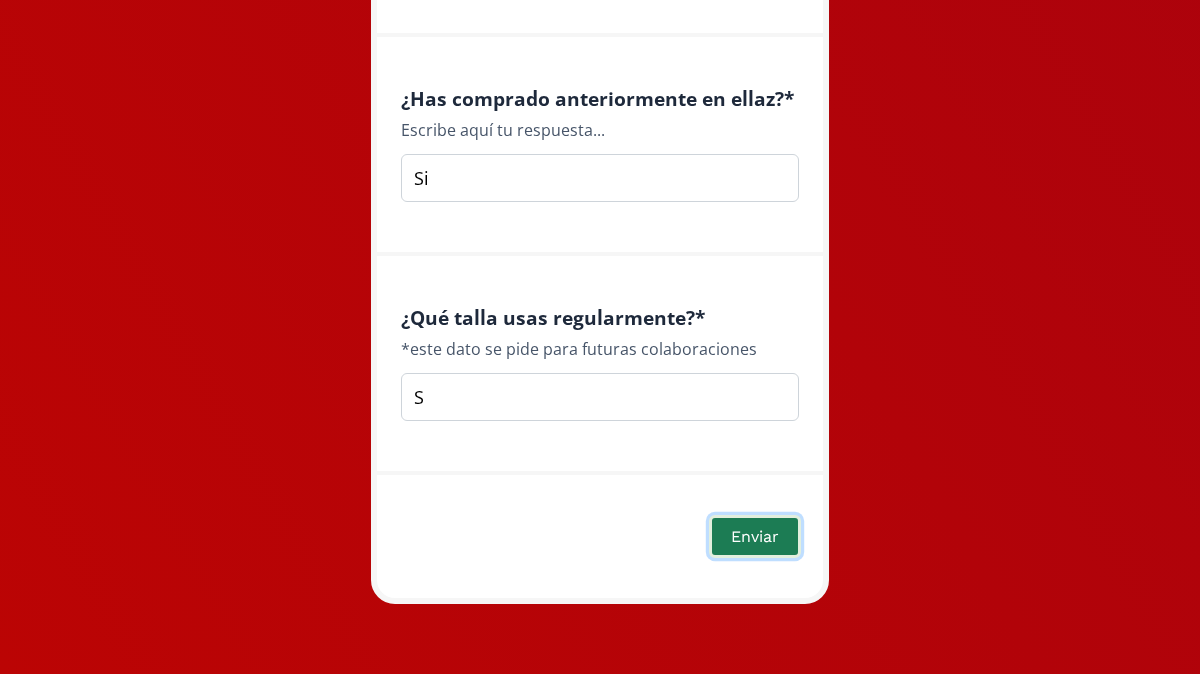 click on "Enviar" at bounding box center [755, 536] 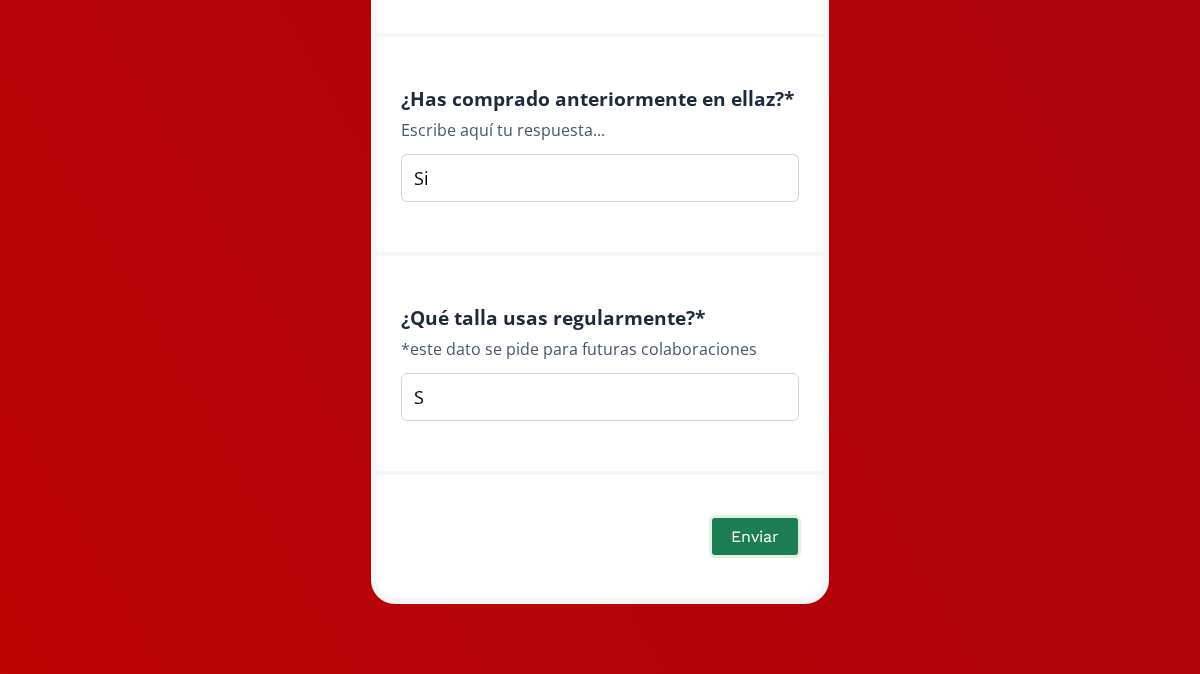 scroll, scrollTop: 0, scrollLeft: 0, axis: both 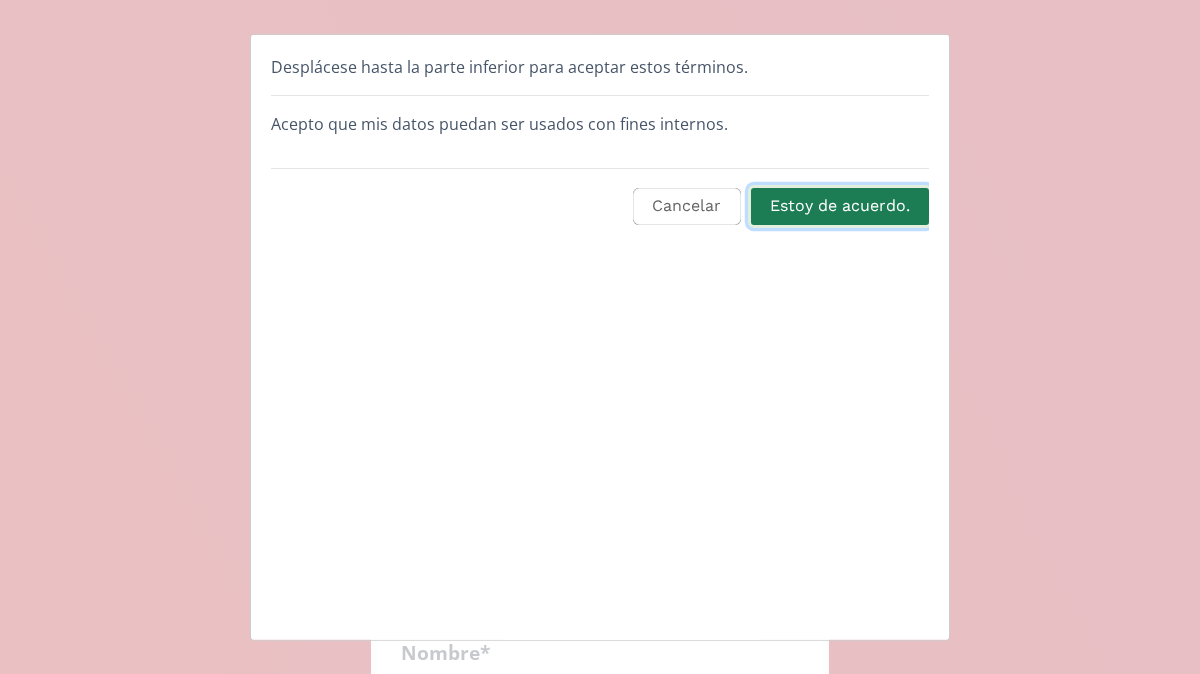 click on "Estoy de acuerdo." at bounding box center (840, 206) 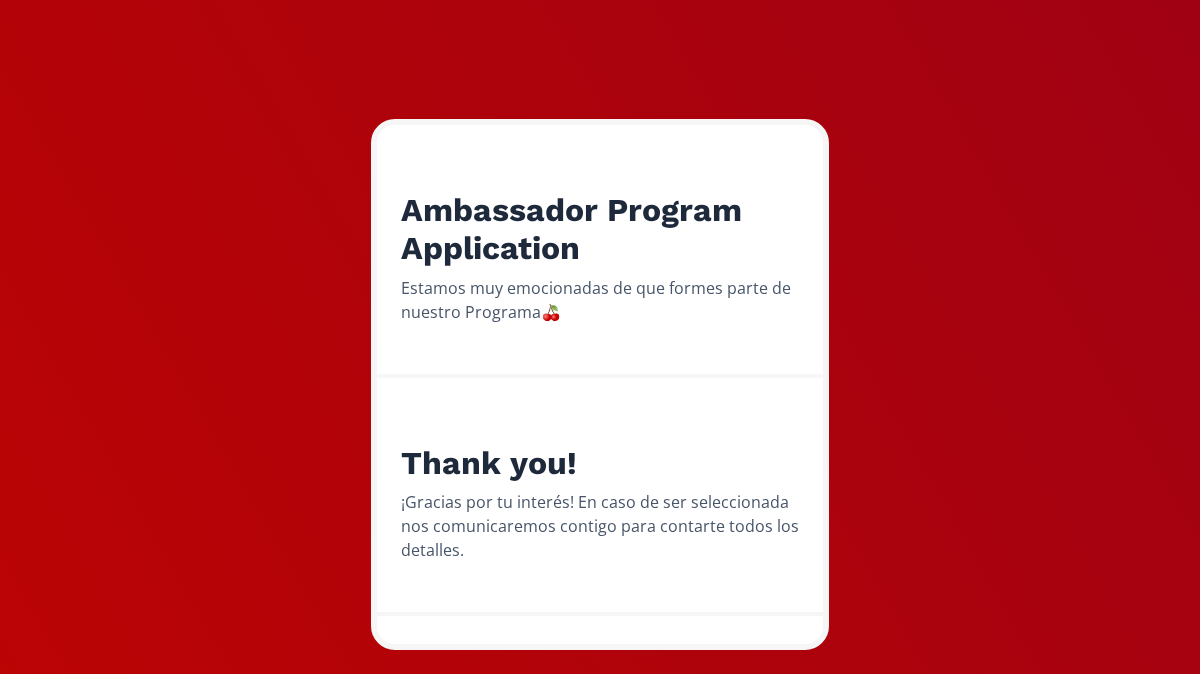 scroll, scrollTop: 259, scrollLeft: 0, axis: vertical 